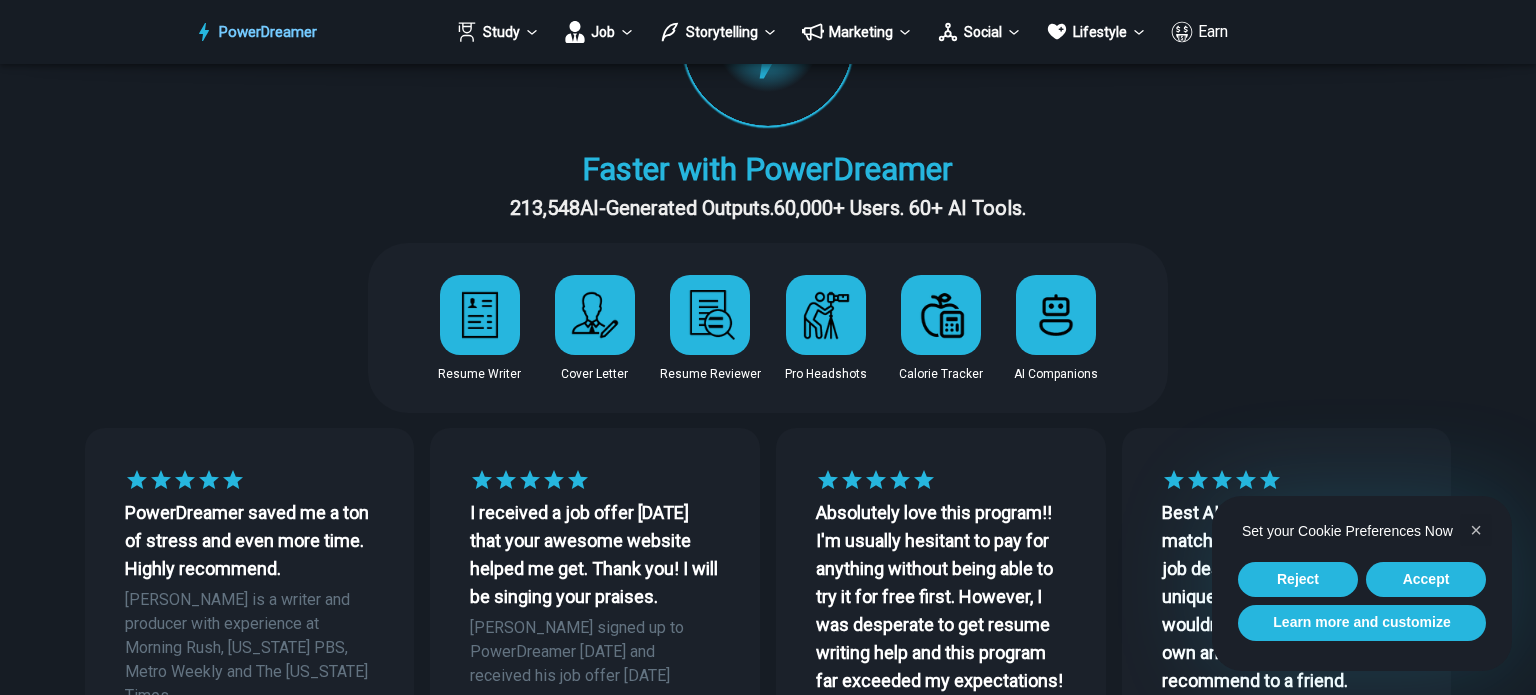 scroll, scrollTop: 200, scrollLeft: 0, axis: vertical 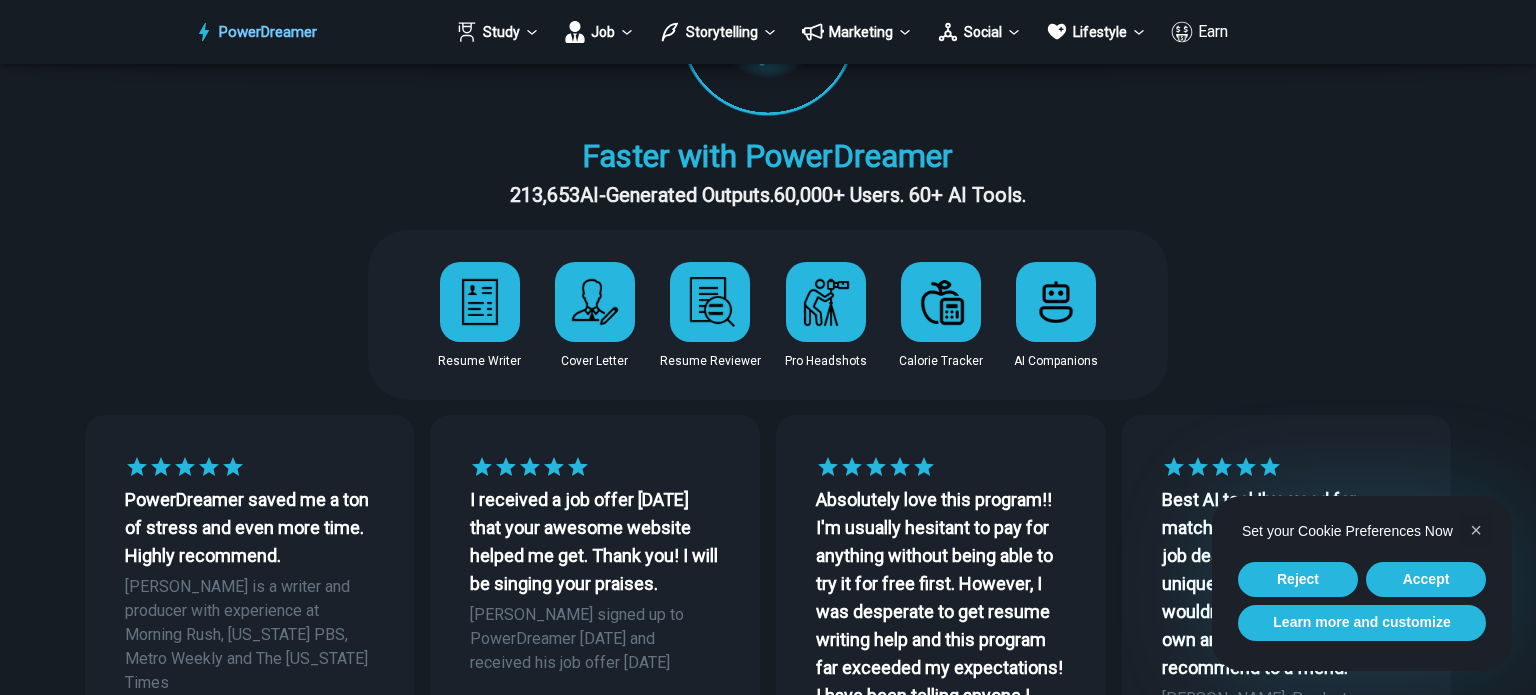 click at bounding box center [595, 302] 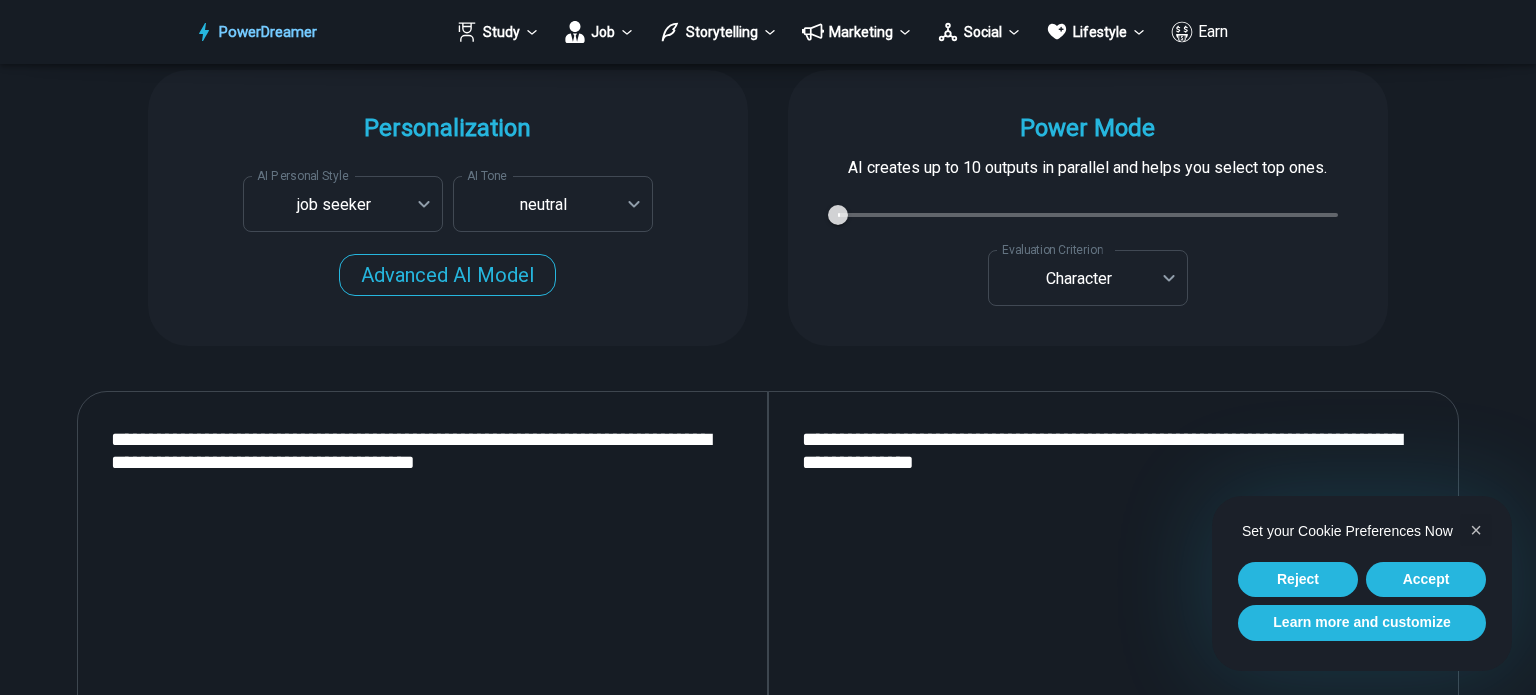 scroll, scrollTop: 1900, scrollLeft: 0, axis: vertical 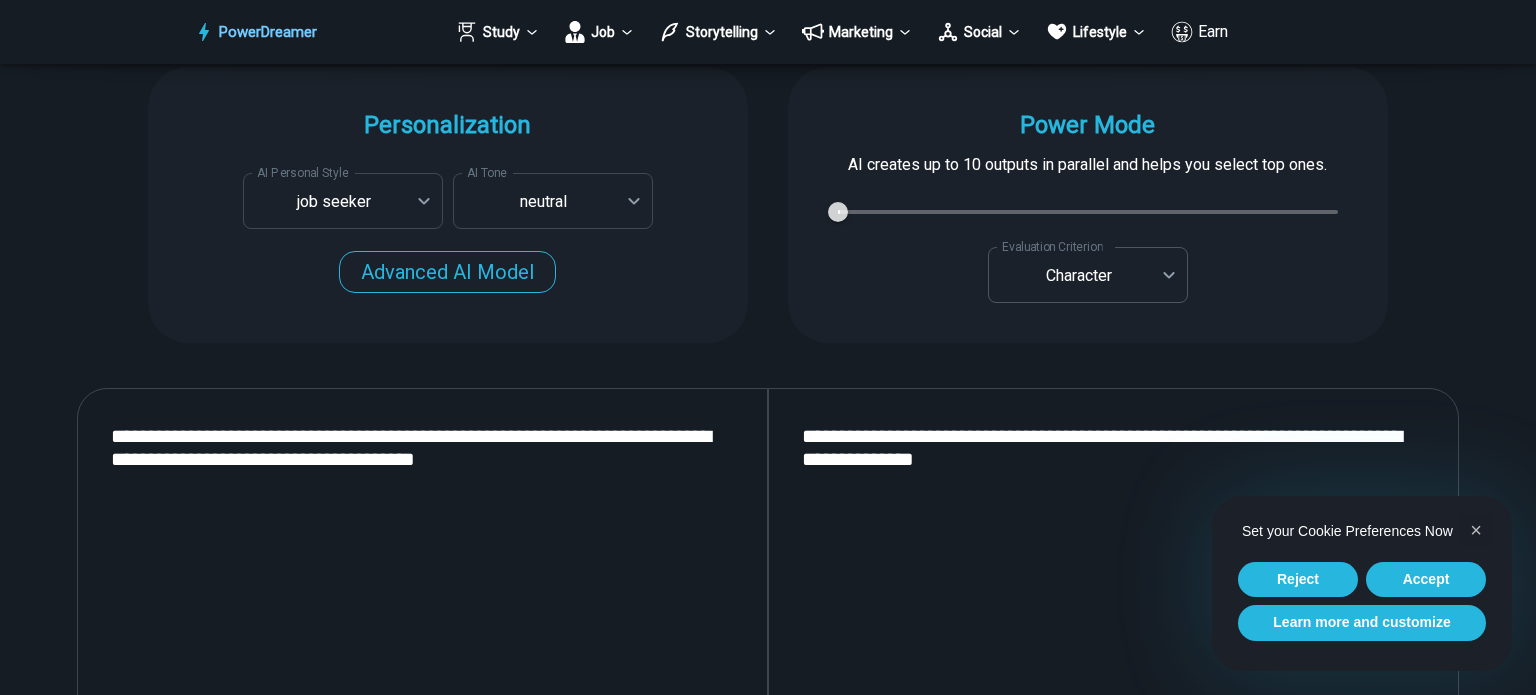 click on "PowerDreamer Study Job Storytelling Marketing Social Lifestyle Earn AI Cover Letter Generator Get cover letters tailored for each job opening in seconds START Faster with PowerDreamer 213,653  AI-Generated Outputs.  60,000+ Users. 60+ AI Tools. PowerDreamer saved me a ton of stress and even more time. Highly recommend. [PERSON_NAME] is a writer and producer with experience at Morning Rush, [US_STATE] PBS, Metro Weekly and The [US_STATE] Times I received a job offer [DATE] that your awesome website helped me get. Thank you! I will be singing your praises. [PERSON_NAME] signed up to PowerDreamer [DATE] and received his job offer [DATE] Absolutely love this program!! I'm usually hesitant to pay for anything without being able to try it for free first. However, I was desperate to get resume writing help and this program far exceeded my expectations! I have been telling anyone I know looking for a job to try it. [PERSON_NAME] [PERSON_NAME], Product Manager in E-Commerce [PERSON_NAME] [PERSON_NAME] [PERSON_NAME] AI Tone" at bounding box center (768, 1522) 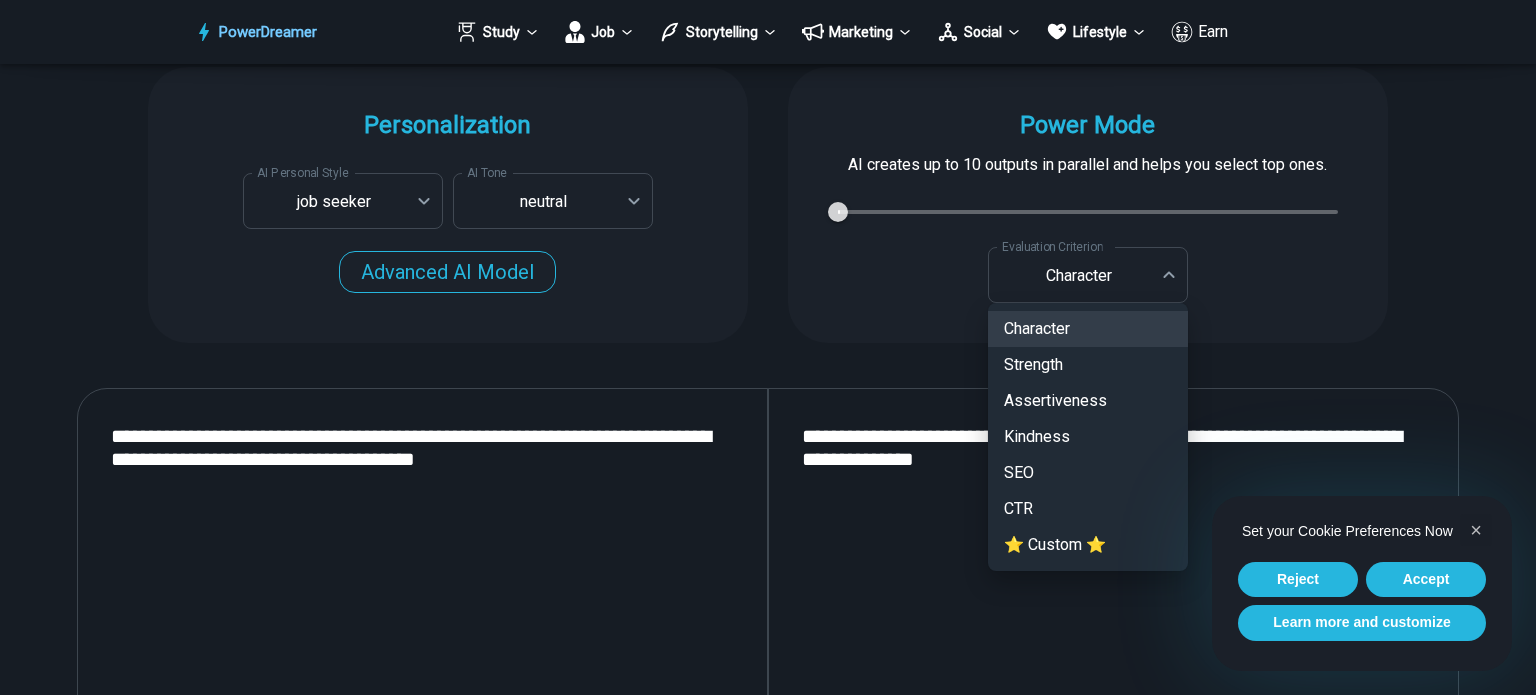 click at bounding box center (768, 347) 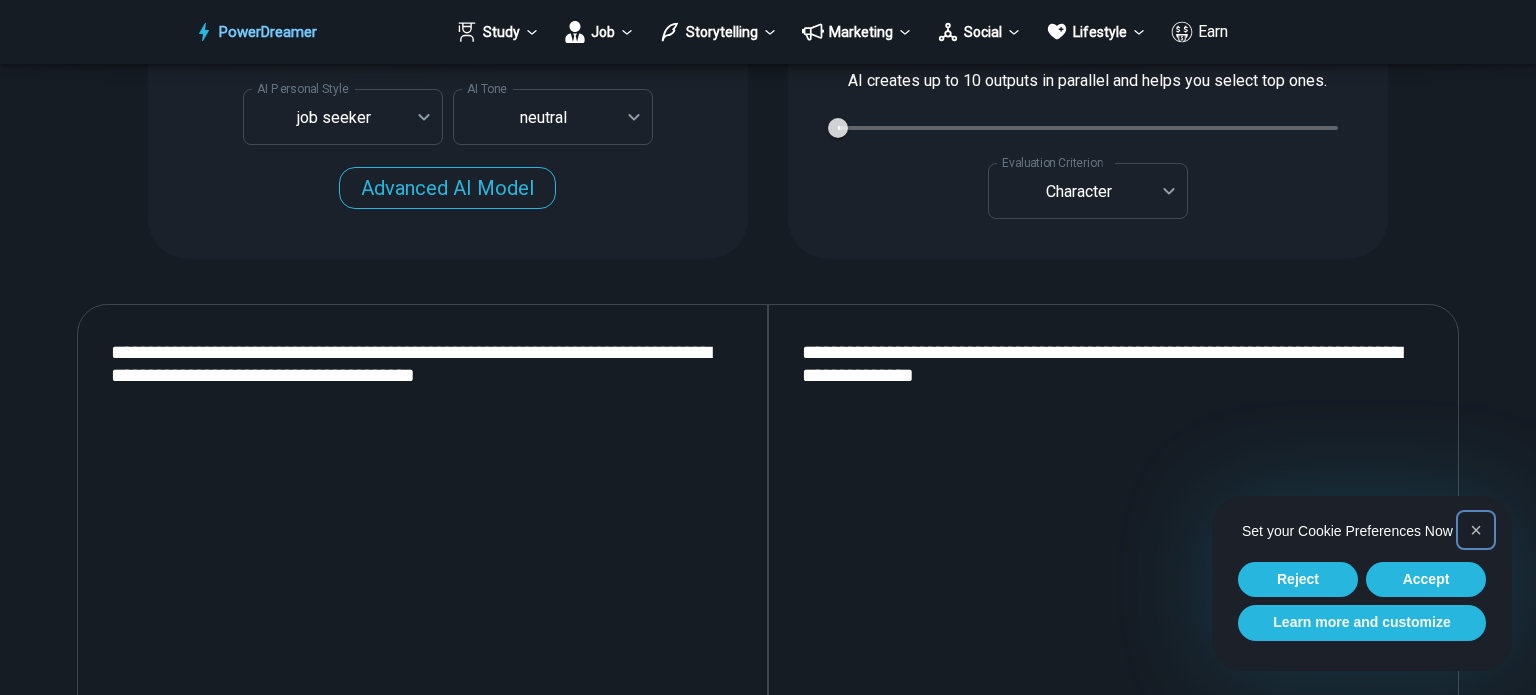 scroll, scrollTop: 2100, scrollLeft: 0, axis: vertical 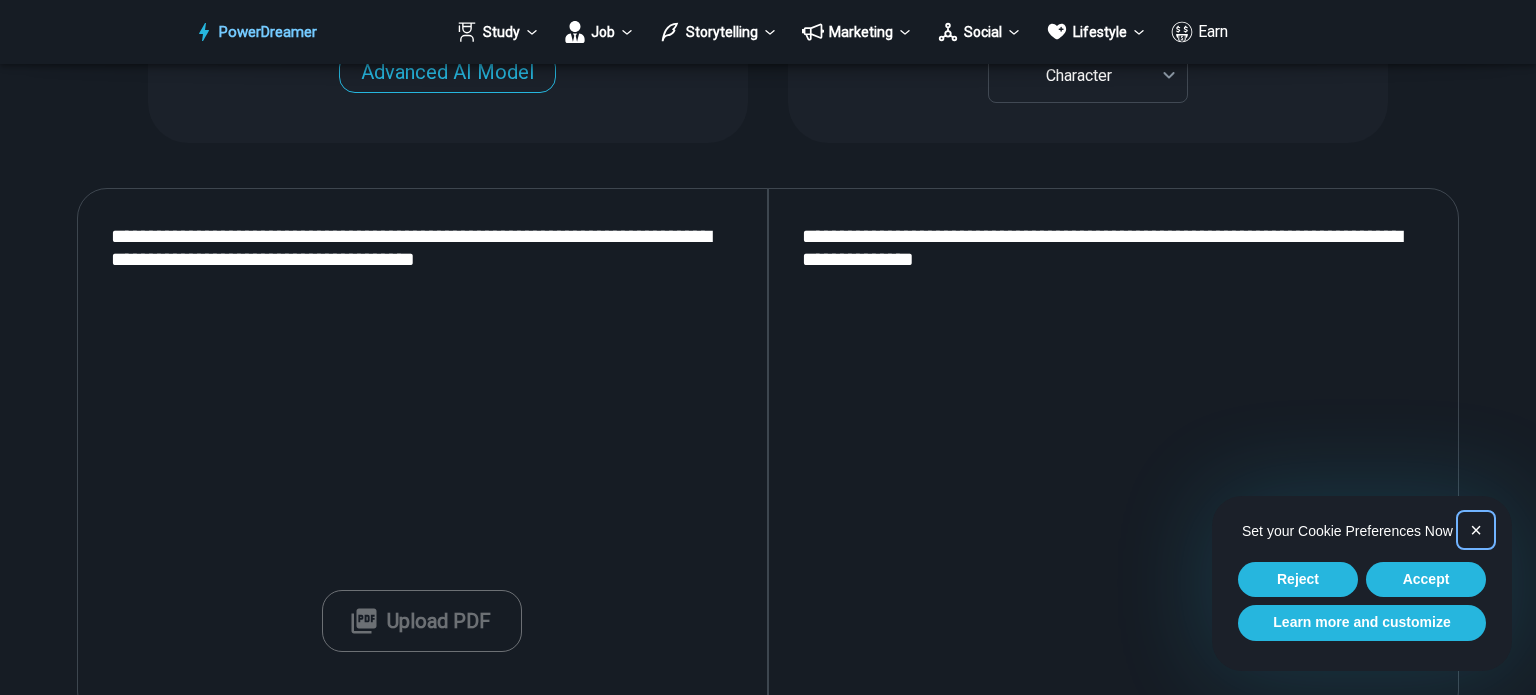 click on "×" at bounding box center (1476, 530) 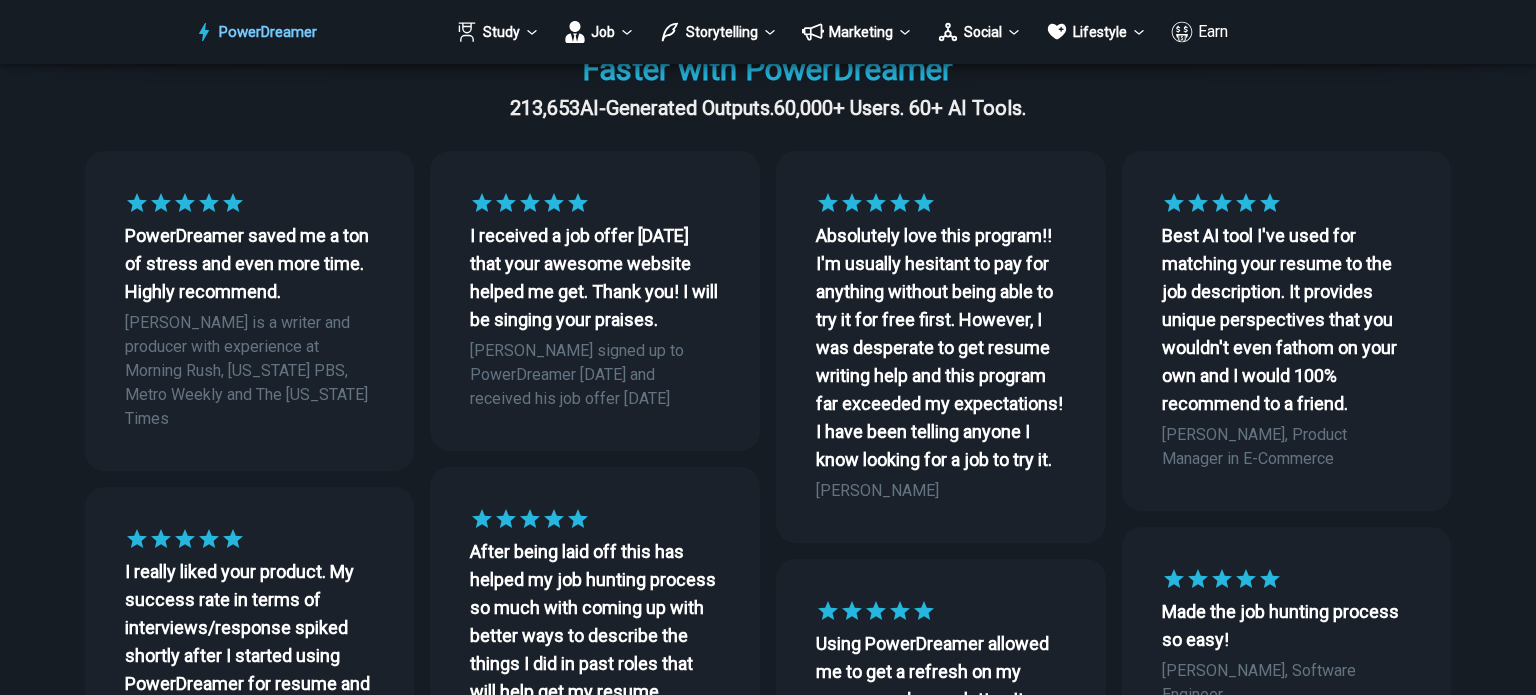 scroll, scrollTop: 100, scrollLeft: 0, axis: vertical 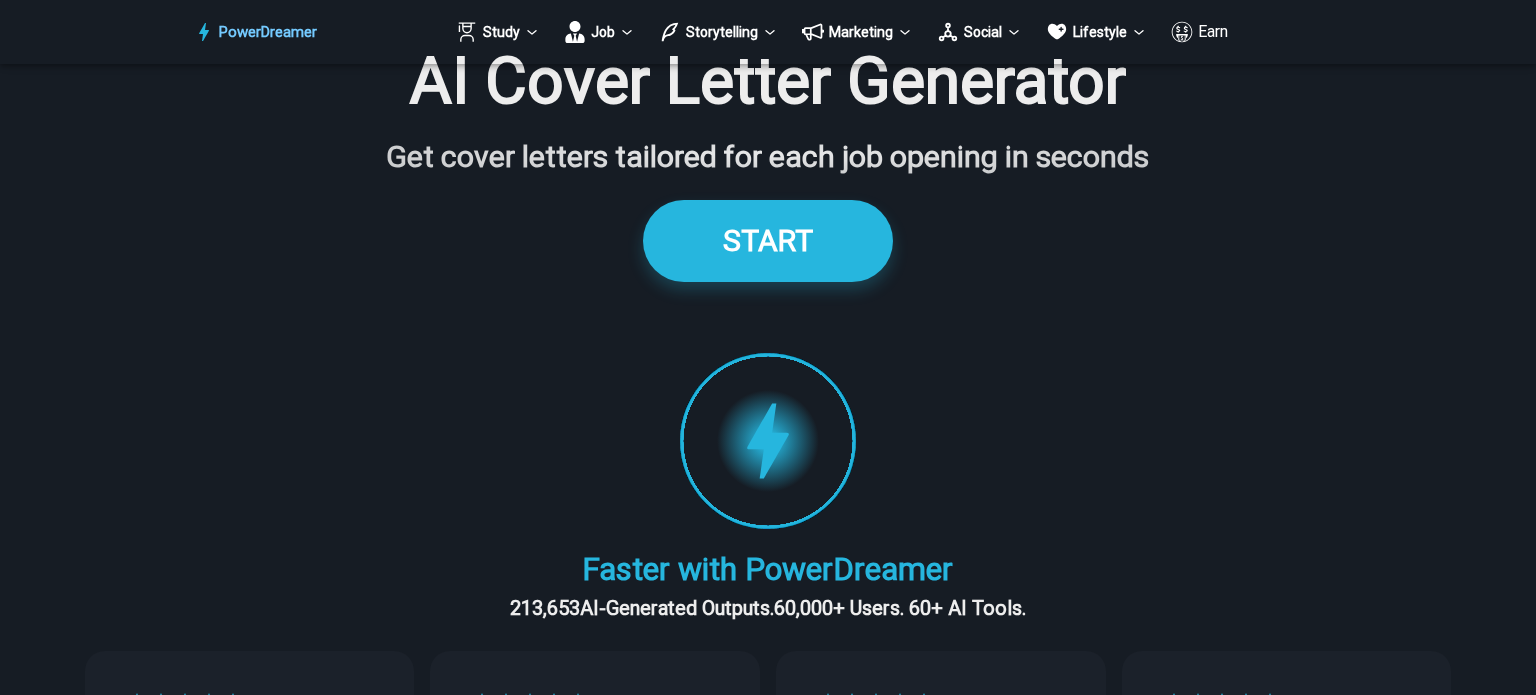 drag, startPoint x: 768, startPoint y: 238, endPoint x: 780, endPoint y: 240, distance: 12.165525 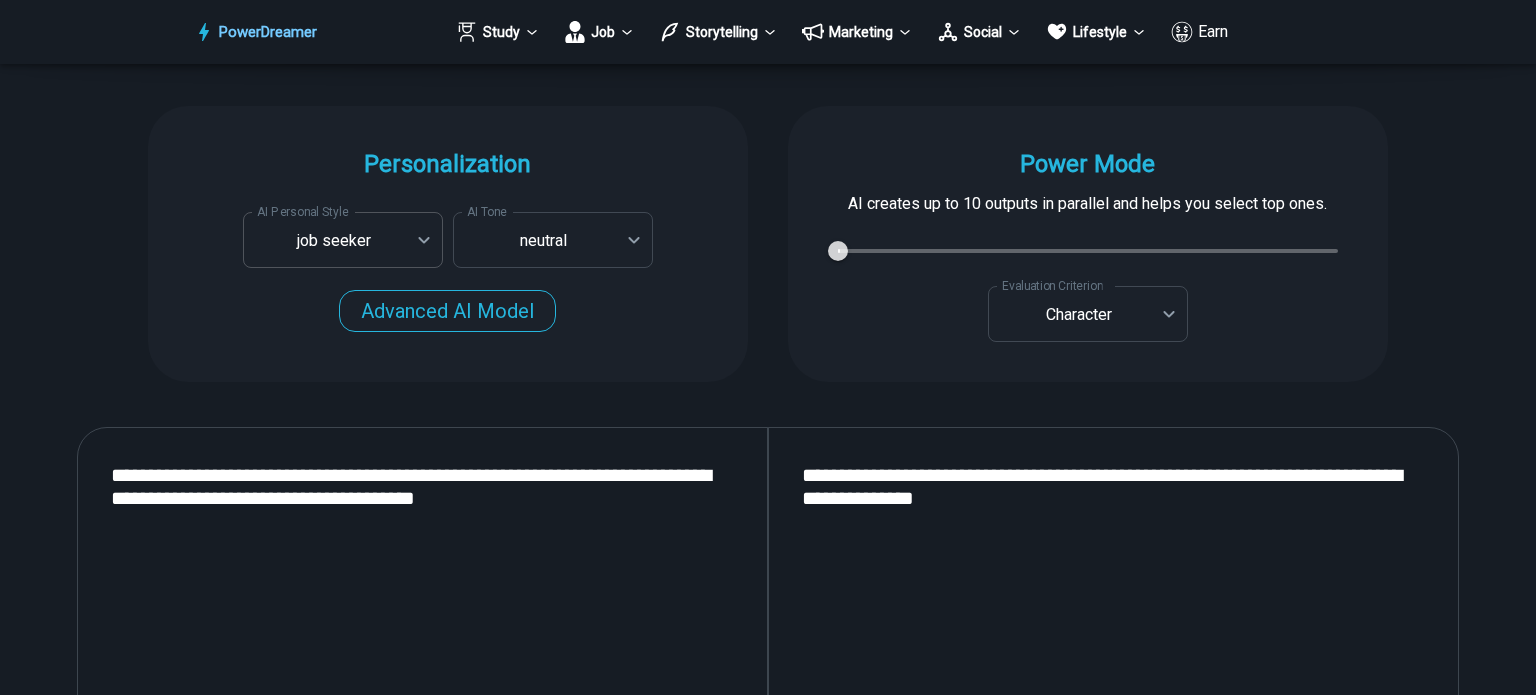 click on "PowerDreamer Study Job Storytelling Marketing Social Lifestyle Earn AI Cover Letter Generator Get cover letters tailored for each job opening in seconds START Faster with PowerDreamer 213,653  AI-Generated Outputs.  60,000+ Users. 60+ AI Tools. PowerDreamer saved me a ton of stress and even more time. Highly recommend. [PERSON_NAME] is a writer and producer with experience at Morning Rush, [US_STATE] PBS, Metro Weekly and The [US_STATE] Times I received a job offer [DATE] that your awesome website helped me get. Thank you! I will be singing your praises. [PERSON_NAME] signed up to PowerDreamer [DATE] and received his job offer [DATE] Absolutely love this program!! I'm usually hesitant to pay for anything without being able to try it for free first. However, I was desperate to get resume writing help and this program far exceeded my expectations! I have been telling anyone I know looking for a job to try it. [PERSON_NAME] [PERSON_NAME], Product Manager in E-Commerce [PERSON_NAME] [PERSON_NAME] [PERSON_NAME] AI Tone" at bounding box center (768, 1561) 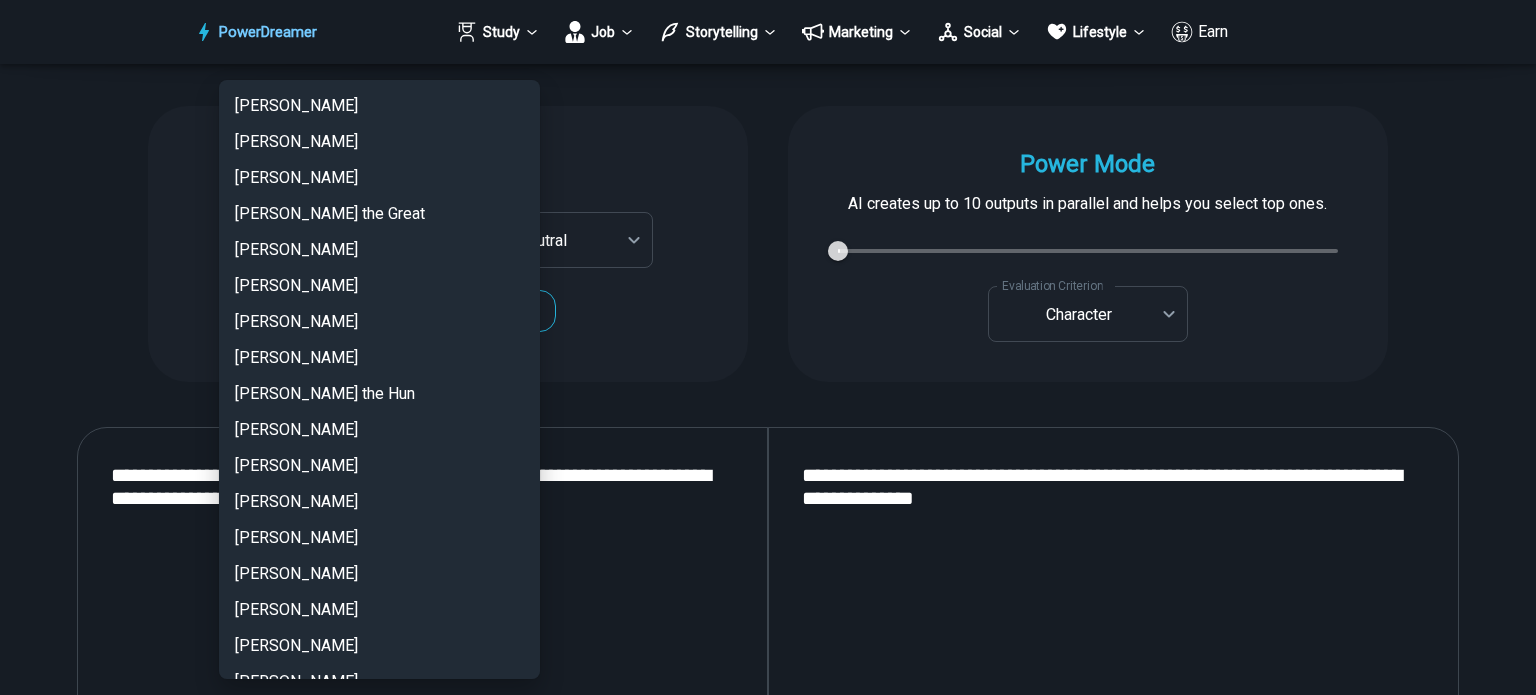 scroll, scrollTop: 4370, scrollLeft: 0, axis: vertical 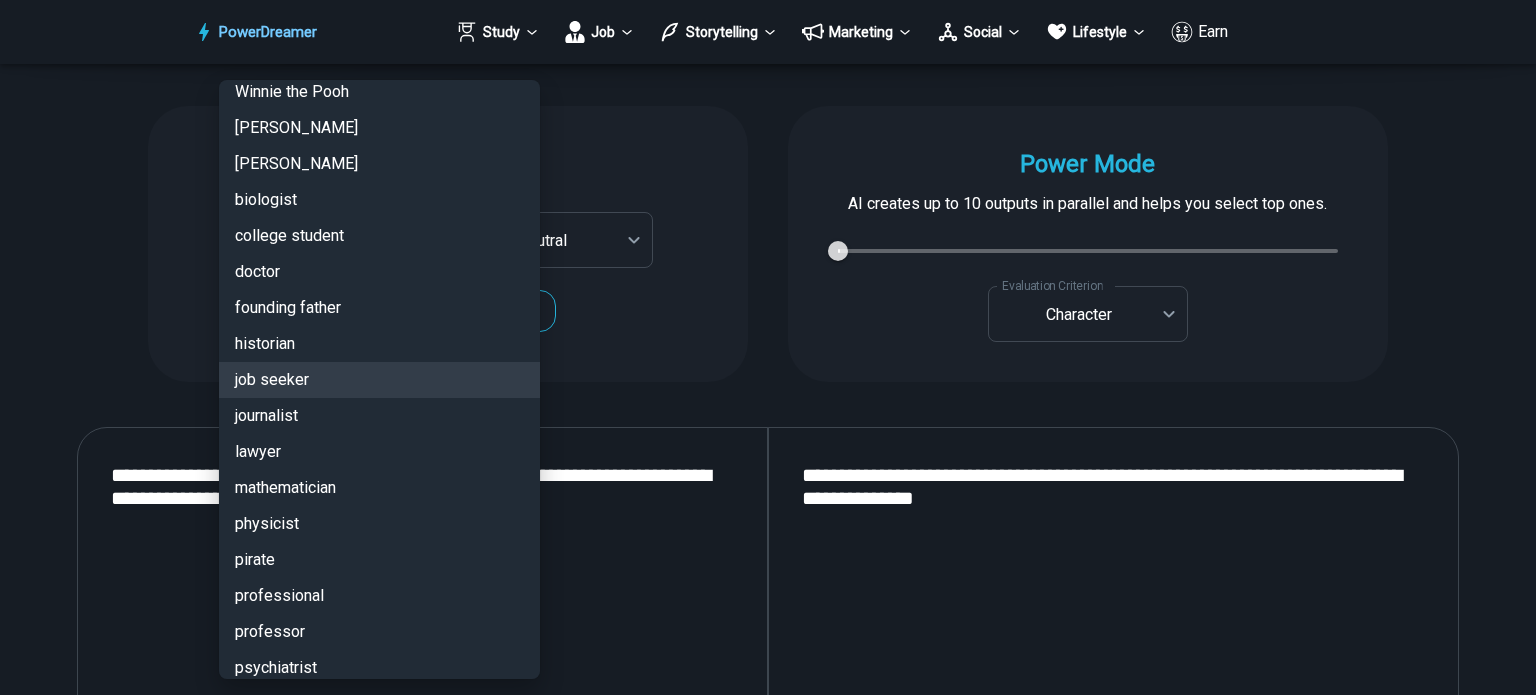 click at bounding box center [768, 347] 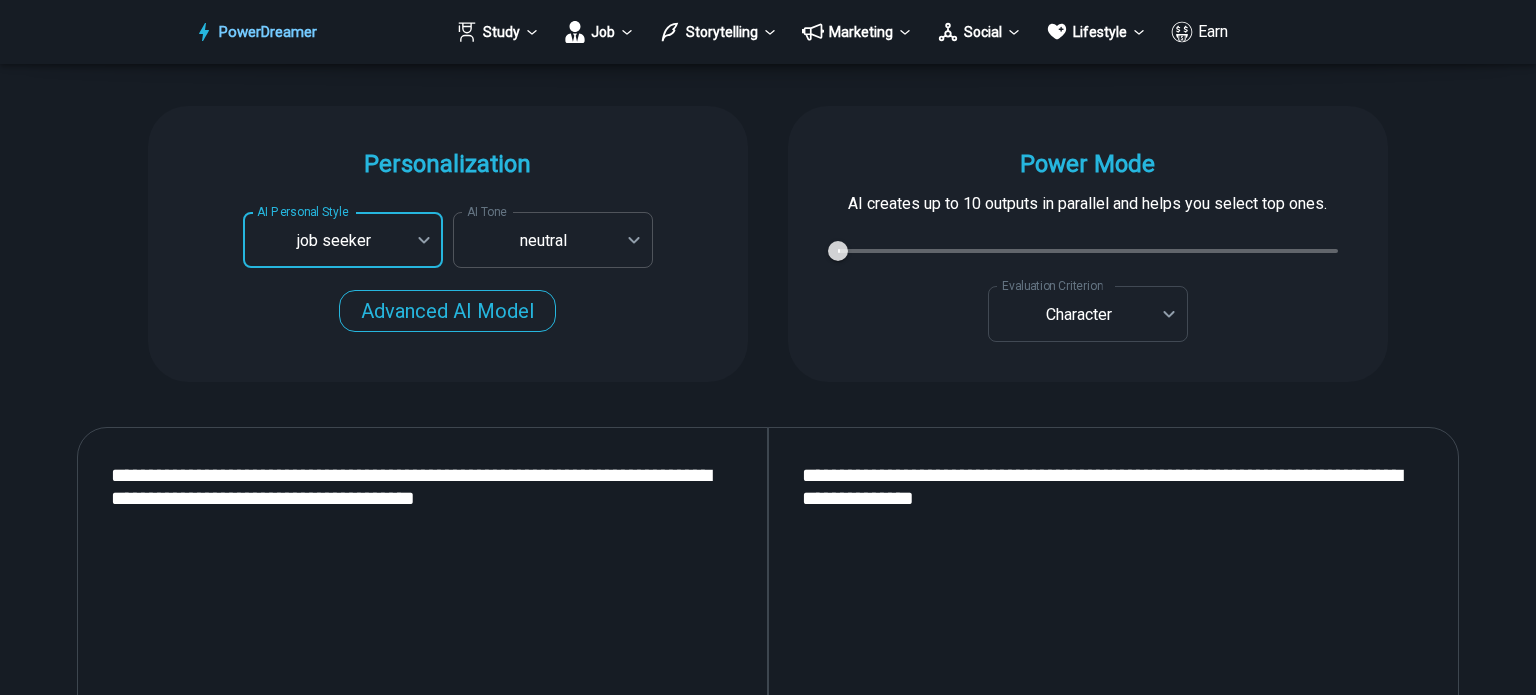 click on "PowerDreamer Study Job Storytelling Marketing Social Lifestyle Earn AI Cover Letter Generator Get cover letters tailored for each job opening in seconds START Faster with PowerDreamer 213,653  AI-Generated Outputs.  60,000+ Users. 60+ AI Tools. PowerDreamer saved me a ton of stress and even more time. Highly recommend. [PERSON_NAME] is a writer and producer with experience at Morning Rush, [US_STATE] PBS, Metro Weekly and The [US_STATE] Times I received a job offer [DATE] that your awesome website helped me get. Thank you! I will be singing your praises. [PERSON_NAME] signed up to PowerDreamer [DATE] and received his job offer [DATE] Absolutely love this program!! I'm usually hesitant to pay for anything without being able to try it for free first. However, I was desperate to get resume writing help and this program far exceeded my expectations! I have been telling anyone I know looking for a job to try it. [PERSON_NAME] [PERSON_NAME], Product Manager in E-Commerce [PERSON_NAME] [PERSON_NAME] [PERSON_NAME] AI Tone" at bounding box center [768, 1561] 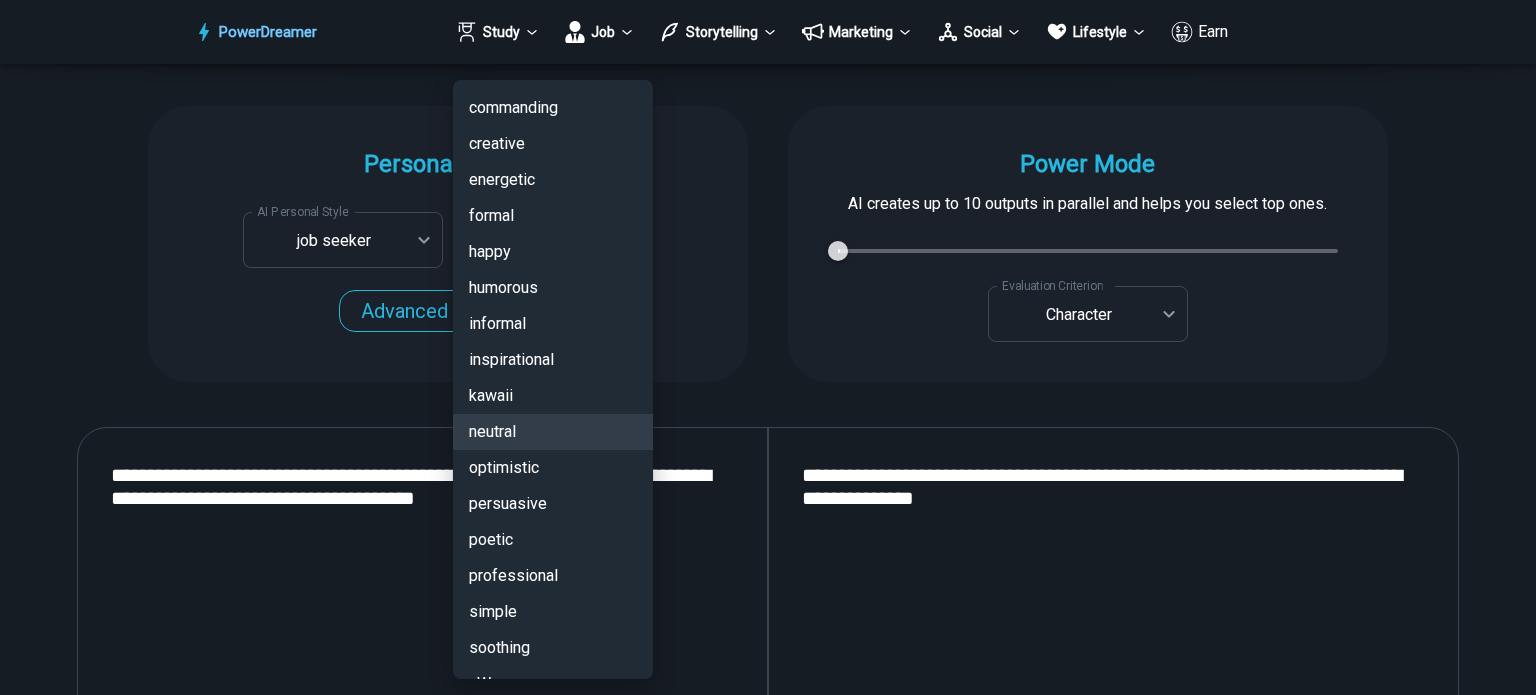 scroll, scrollTop: 100, scrollLeft: 0, axis: vertical 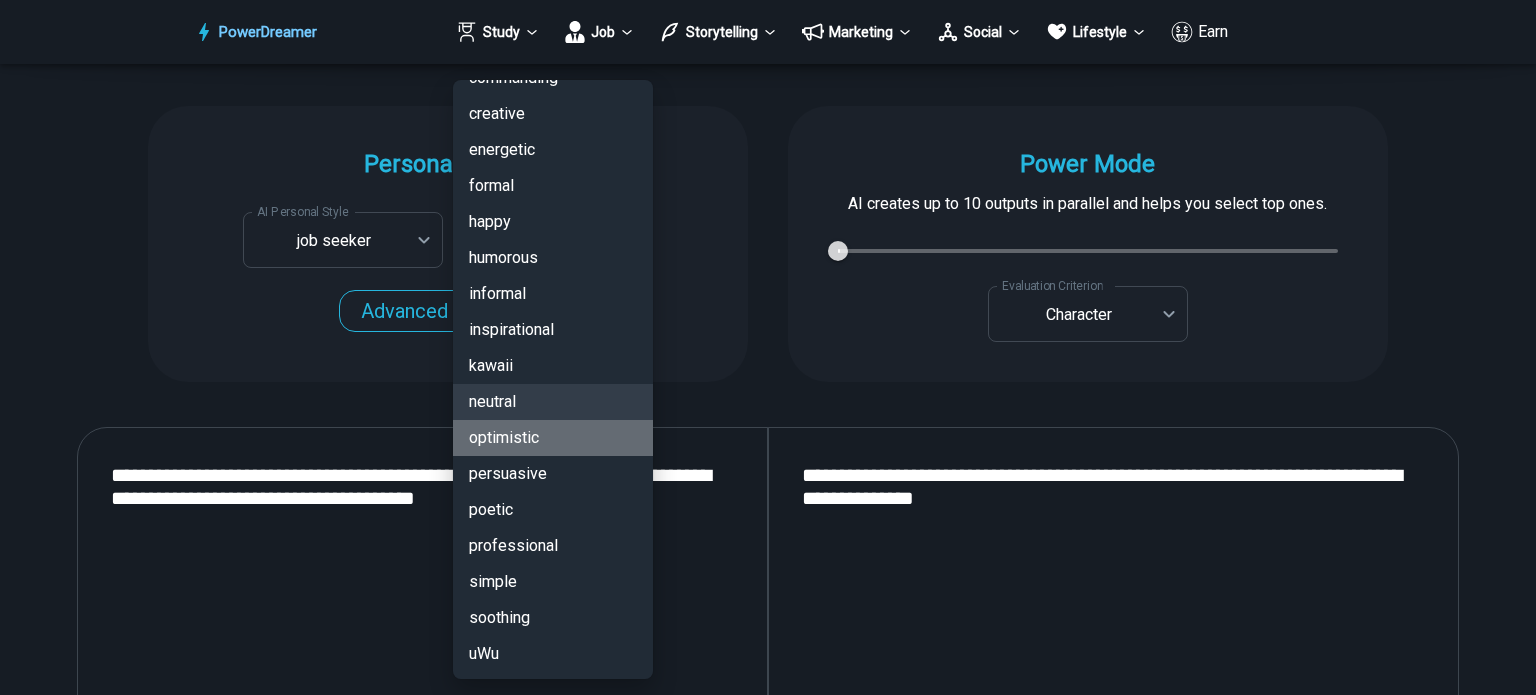 click on "optimistic" at bounding box center (553, 438) 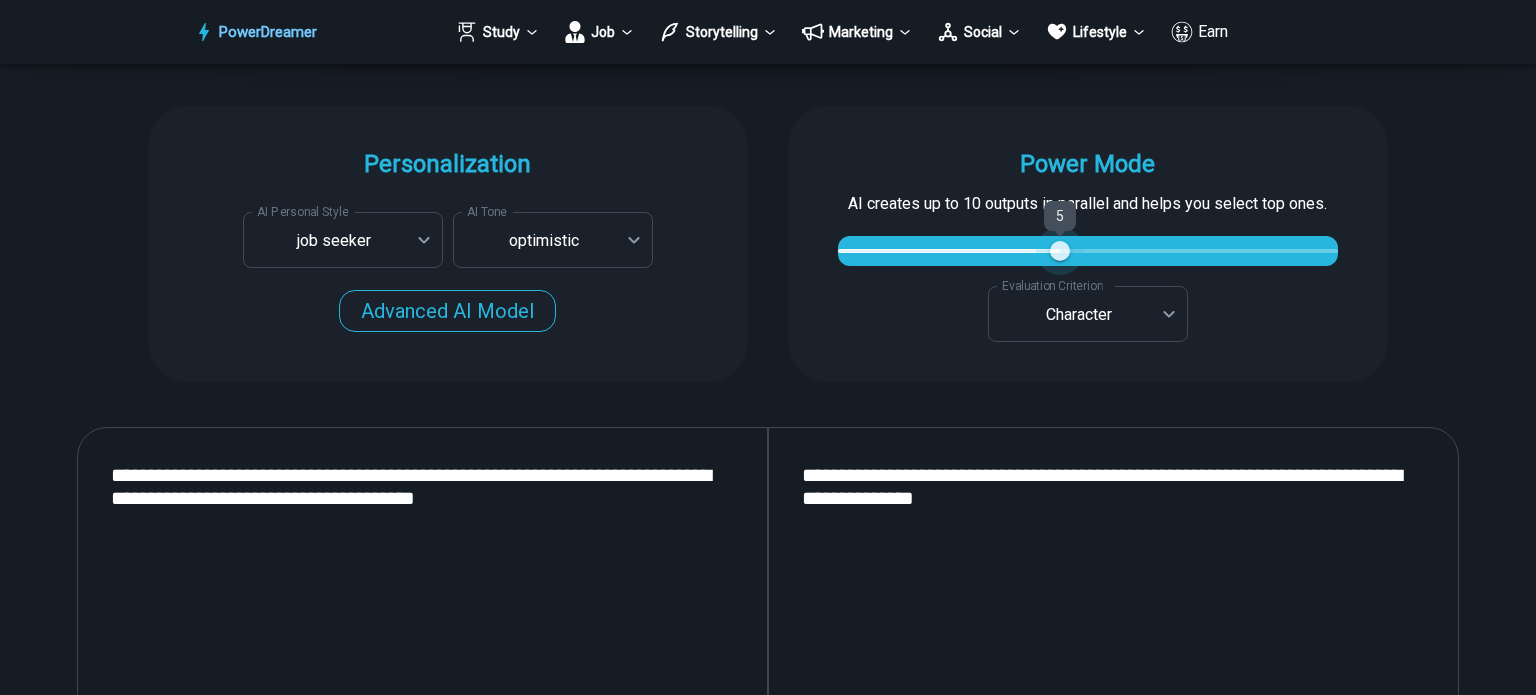 type on "*" 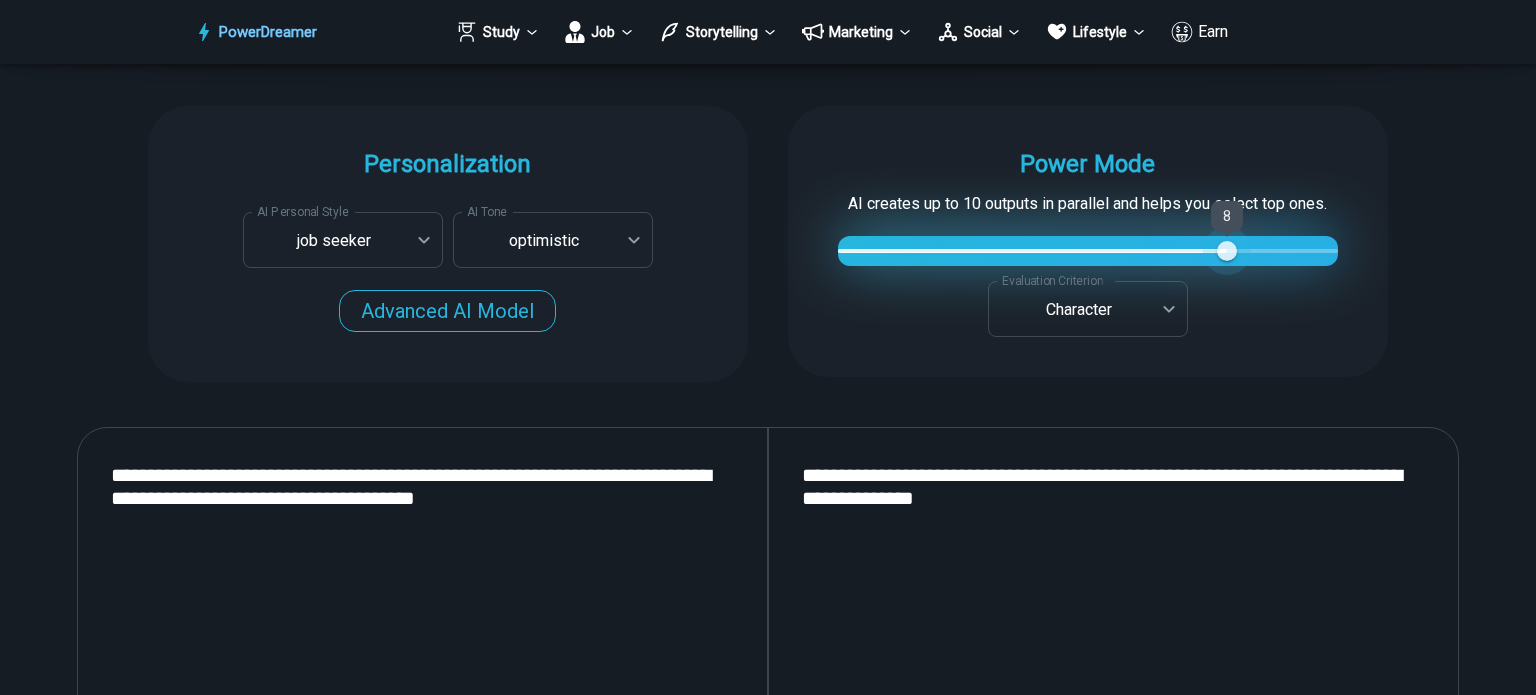 type on "*" 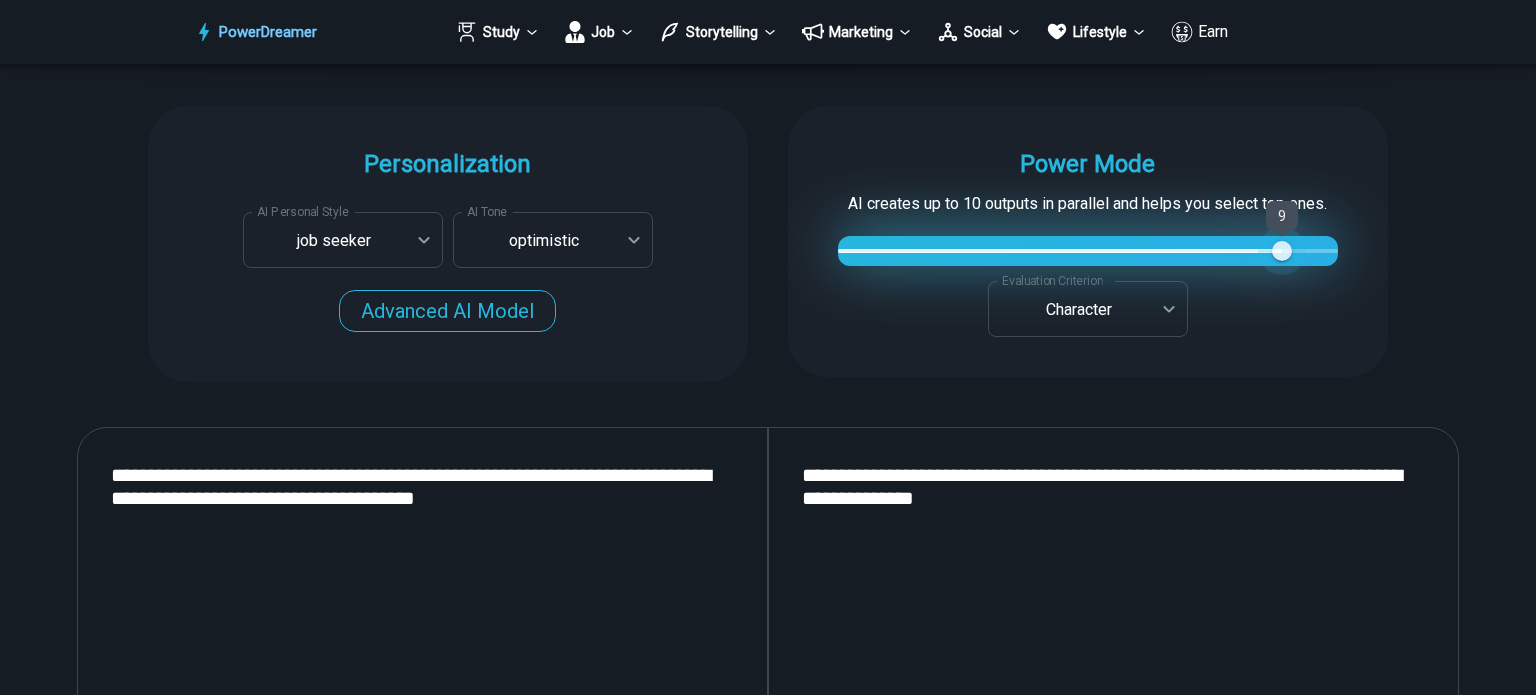 type on "**" 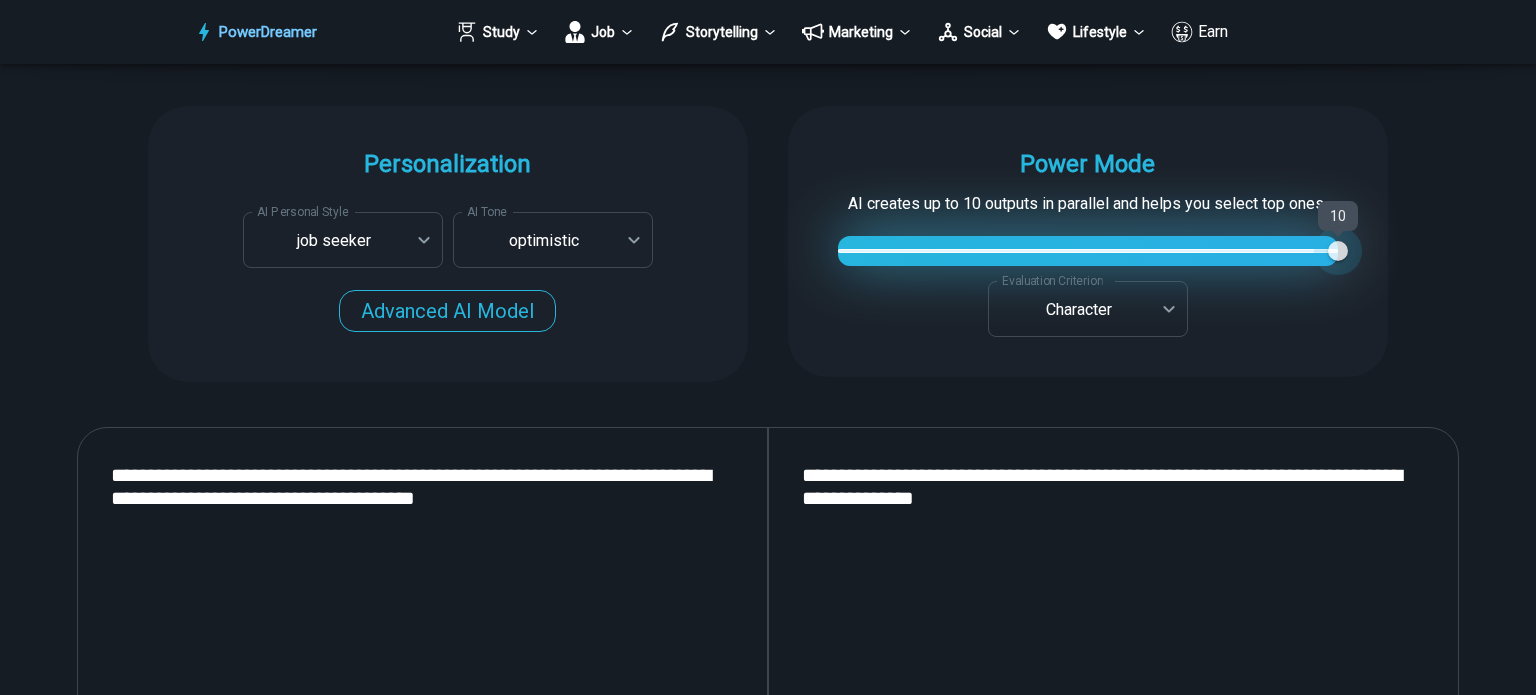 drag, startPoint x: 824, startPoint y: 248, endPoint x: 1336, endPoint y: 255, distance: 512.04785 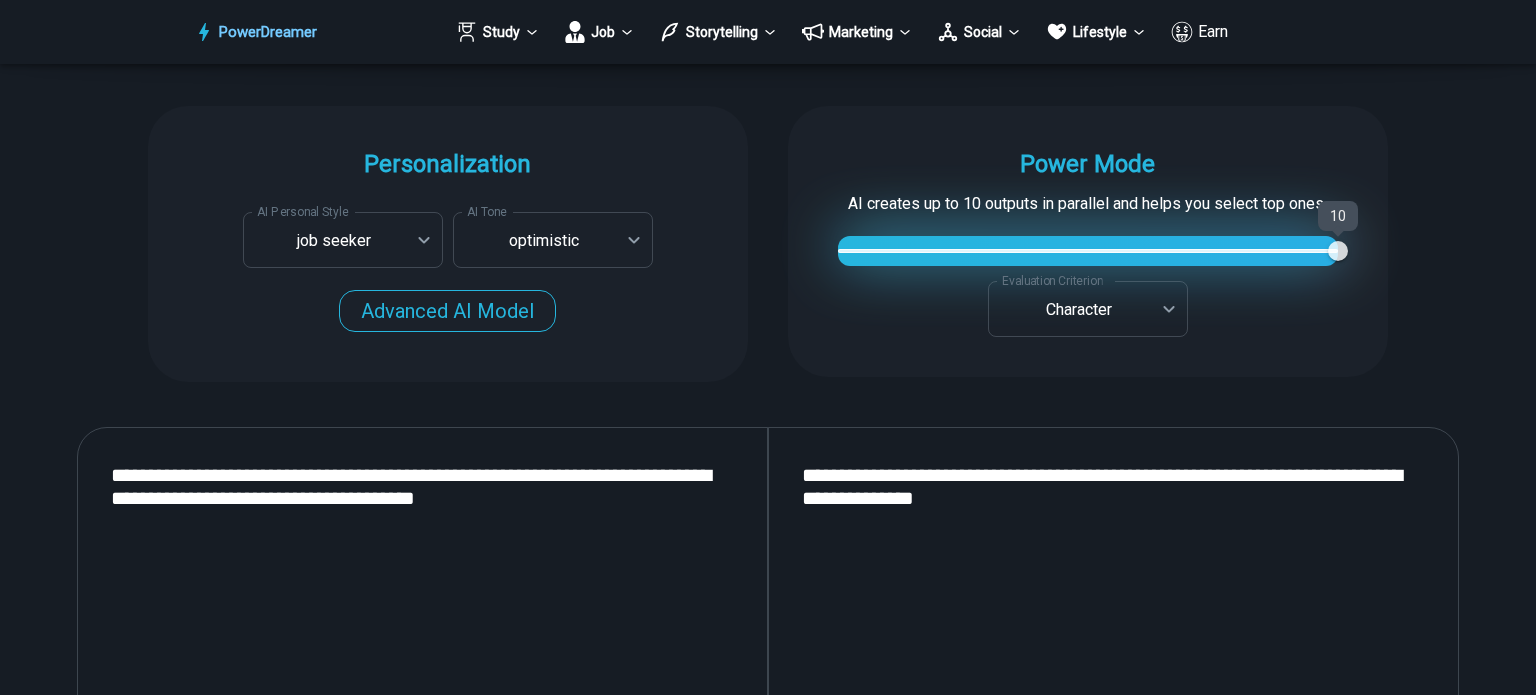 type on "*" 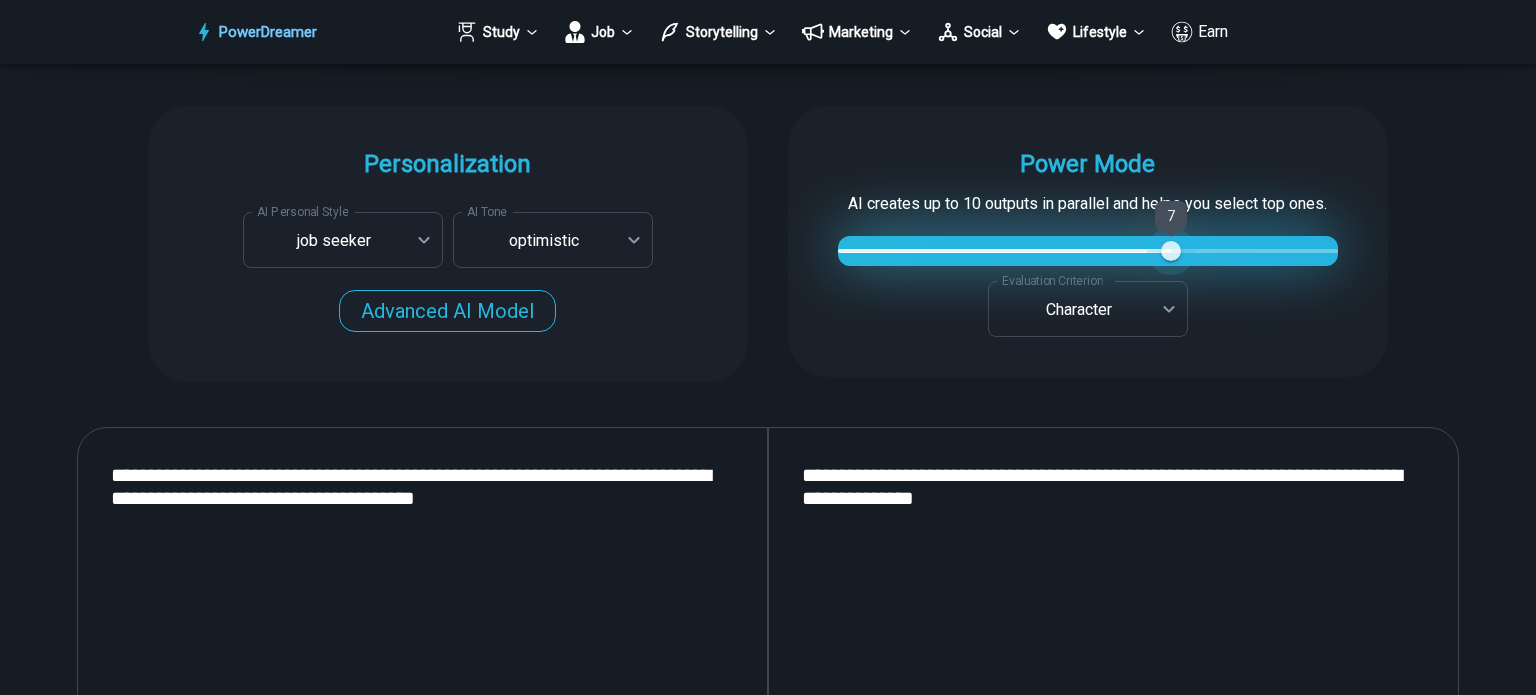 type on "*" 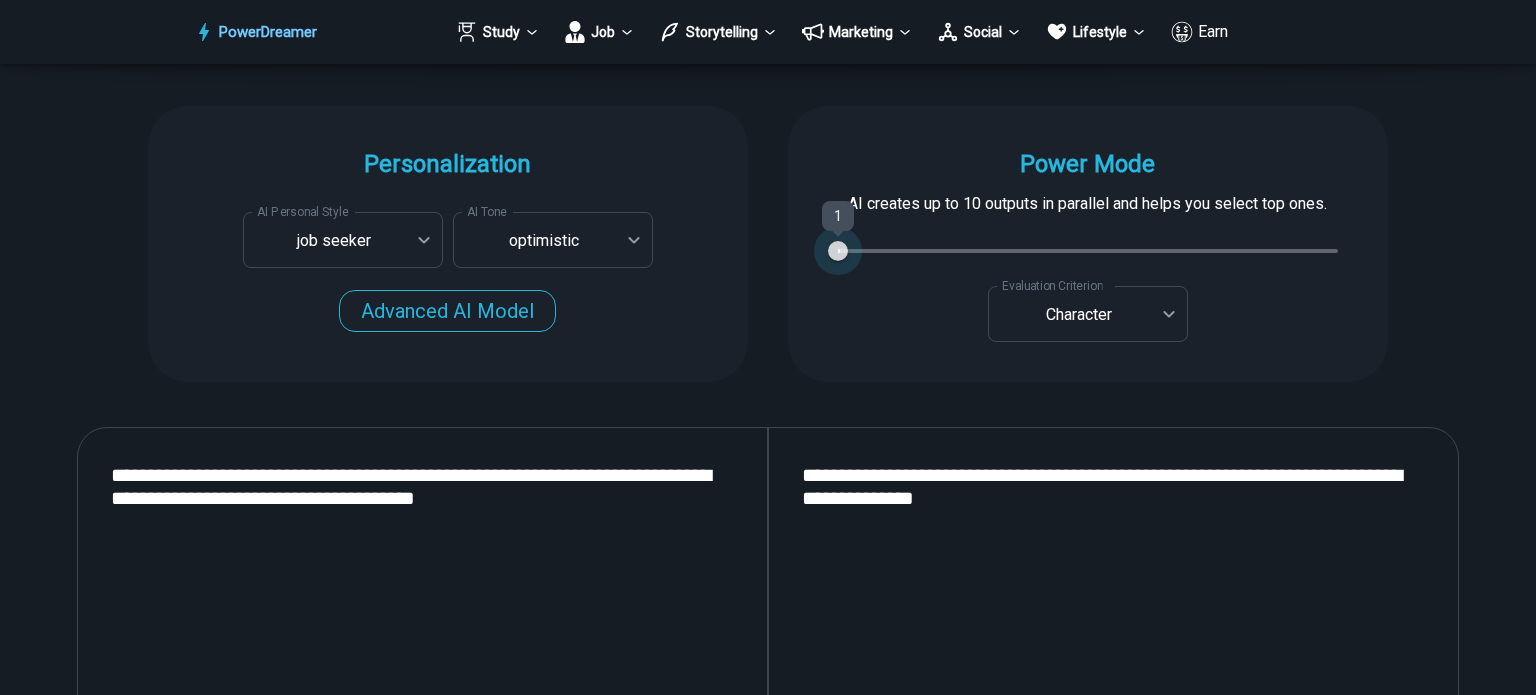 drag, startPoint x: 1339, startPoint y: 251, endPoint x: 787, endPoint y: 278, distance: 552.6599 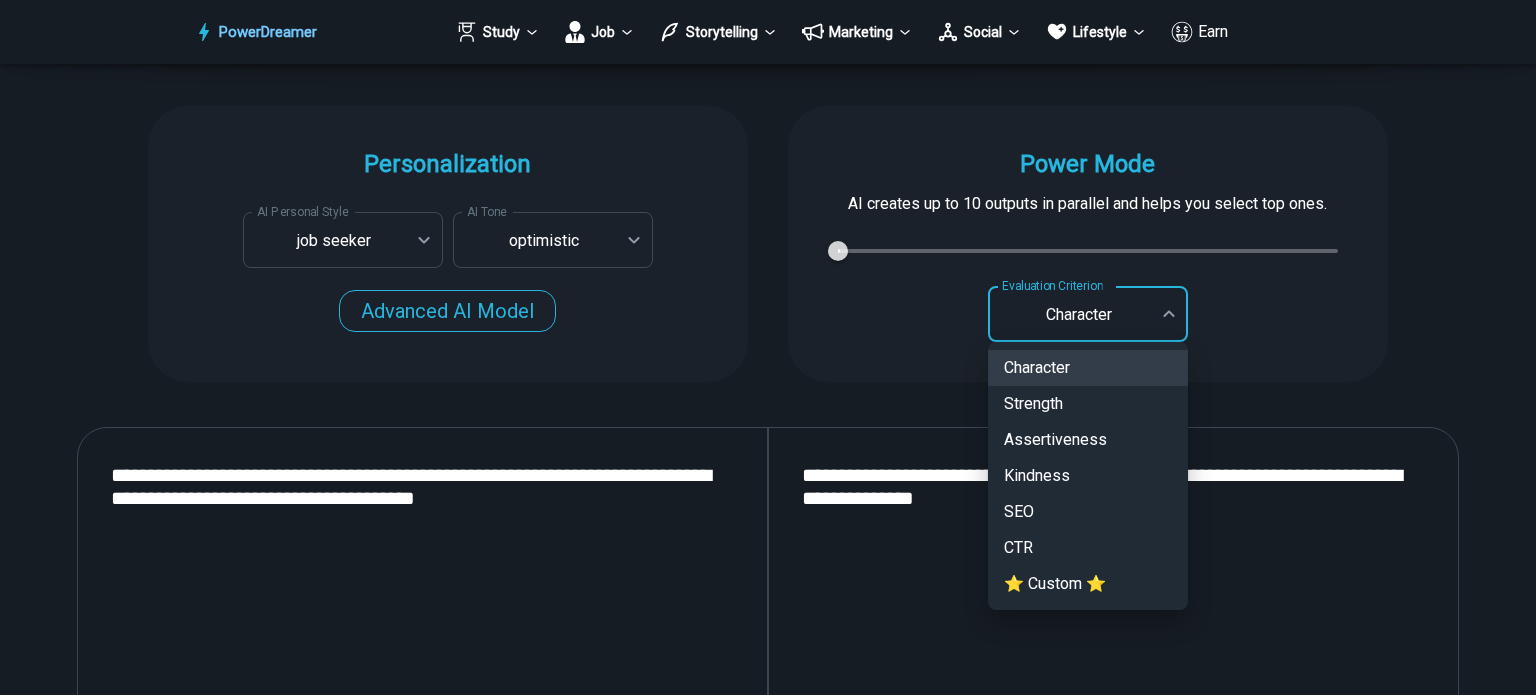 click on "PowerDreamer Study Job Storytelling Marketing Social Lifestyle Earn AI Cover Letter Generator Get cover letters tailored for each job opening in seconds START Faster with PowerDreamer 213,653  AI-Generated Outputs.  60,000+ Users. 60+ AI Tools. PowerDreamer saved me a ton of stress and even more time. Highly recommend. [PERSON_NAME] is a writer and producer with experience at Morning Rush, [US_STATE] PBS, Metro Weekly and The [US_STATE] Times I received a job offer [DATE] that your awesome website helped me get. Thank you! I will be singing your praises. [PERSON_NAME] signed up to PowerDreamer [DATE] and received his job offer [DATE] Absolutely love this program!! I'm usually hesitant to pay for anything without being able to try it for free first. However, I was desperate to get resume writing help and this program far exceeded my expectations! I have been telling anyone I know looking for a job to try it. [PERSON_NAME] [PERSON_NAME], Product Manager in E-Commerce [PERSON_NAME] [PERSON_NAME] [PERSON_NAME] AI Tone" at bounding box center [768, 1561] 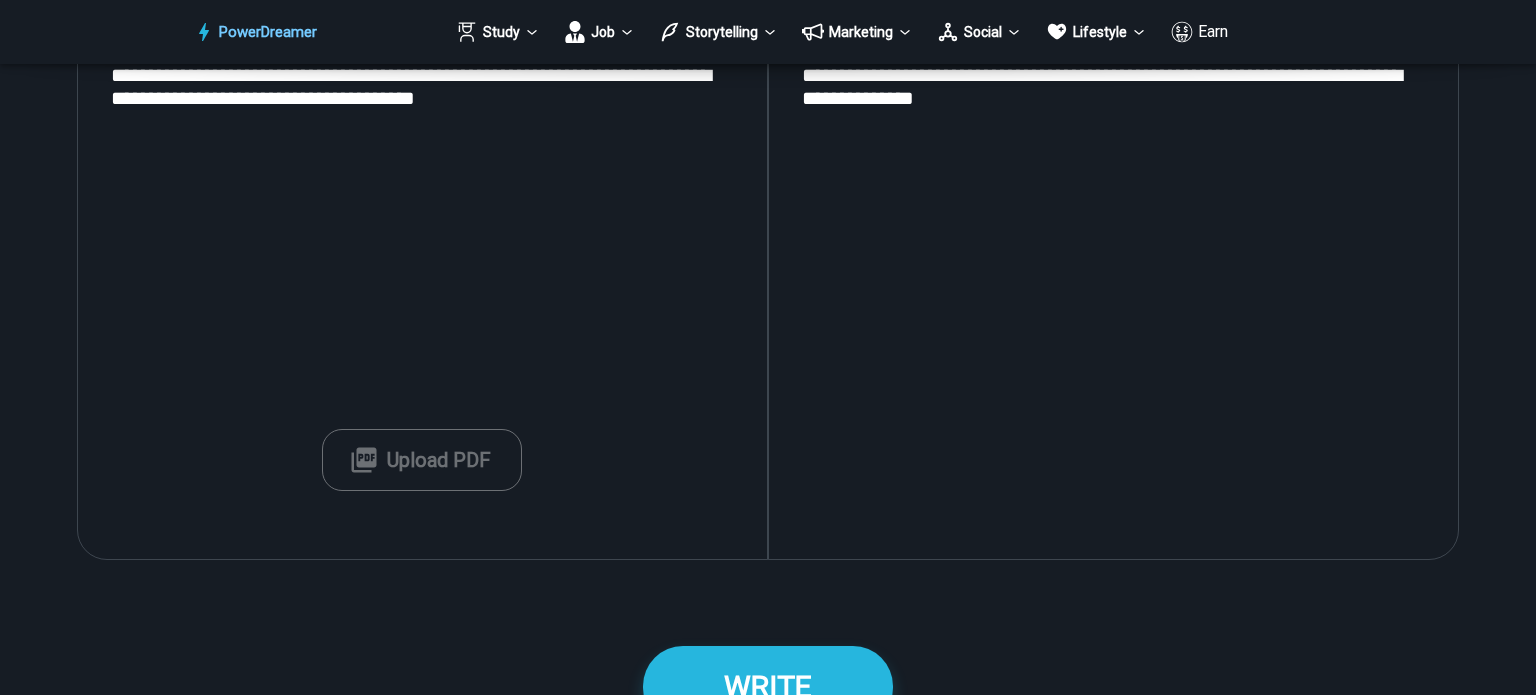 scroll, scrollTop: 2161, scrollLeft: 0, axis: vertical 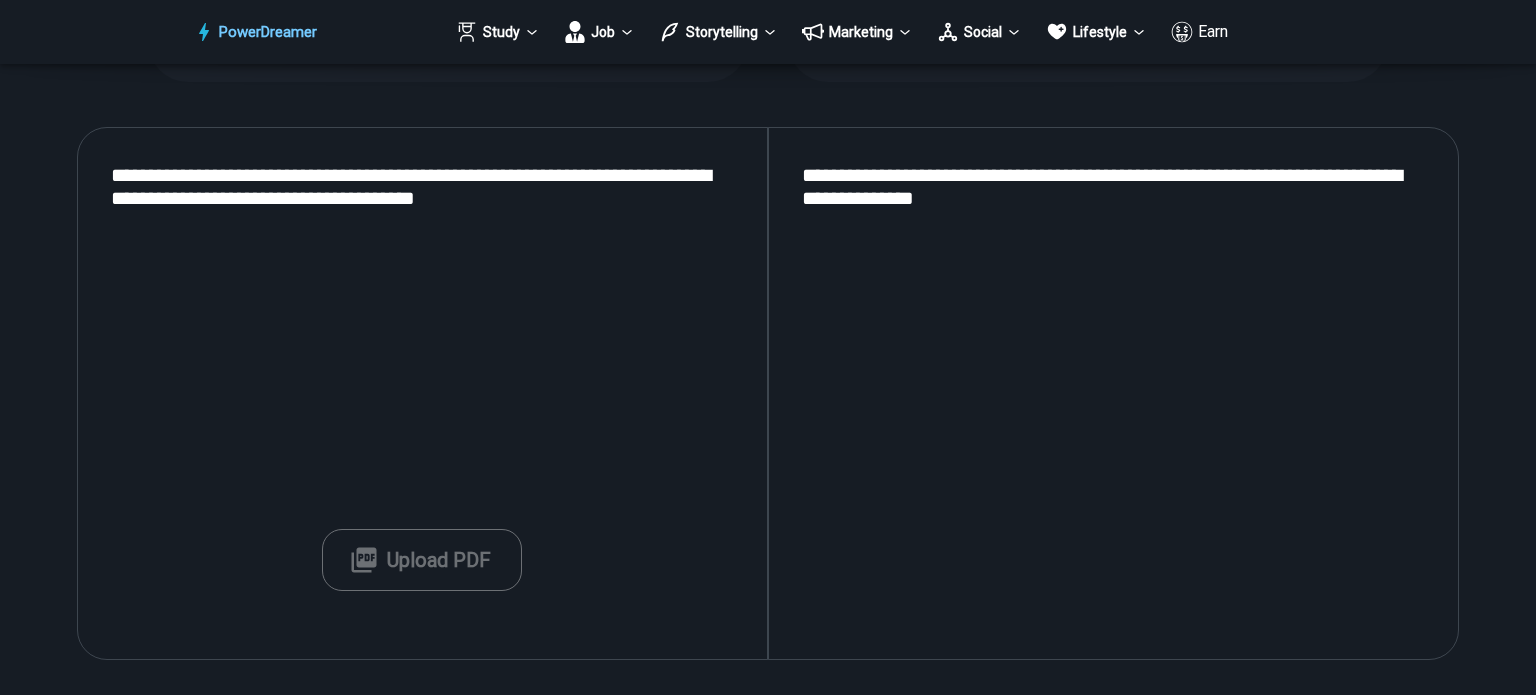 click on "**********" at bounding box center [1113, 394] 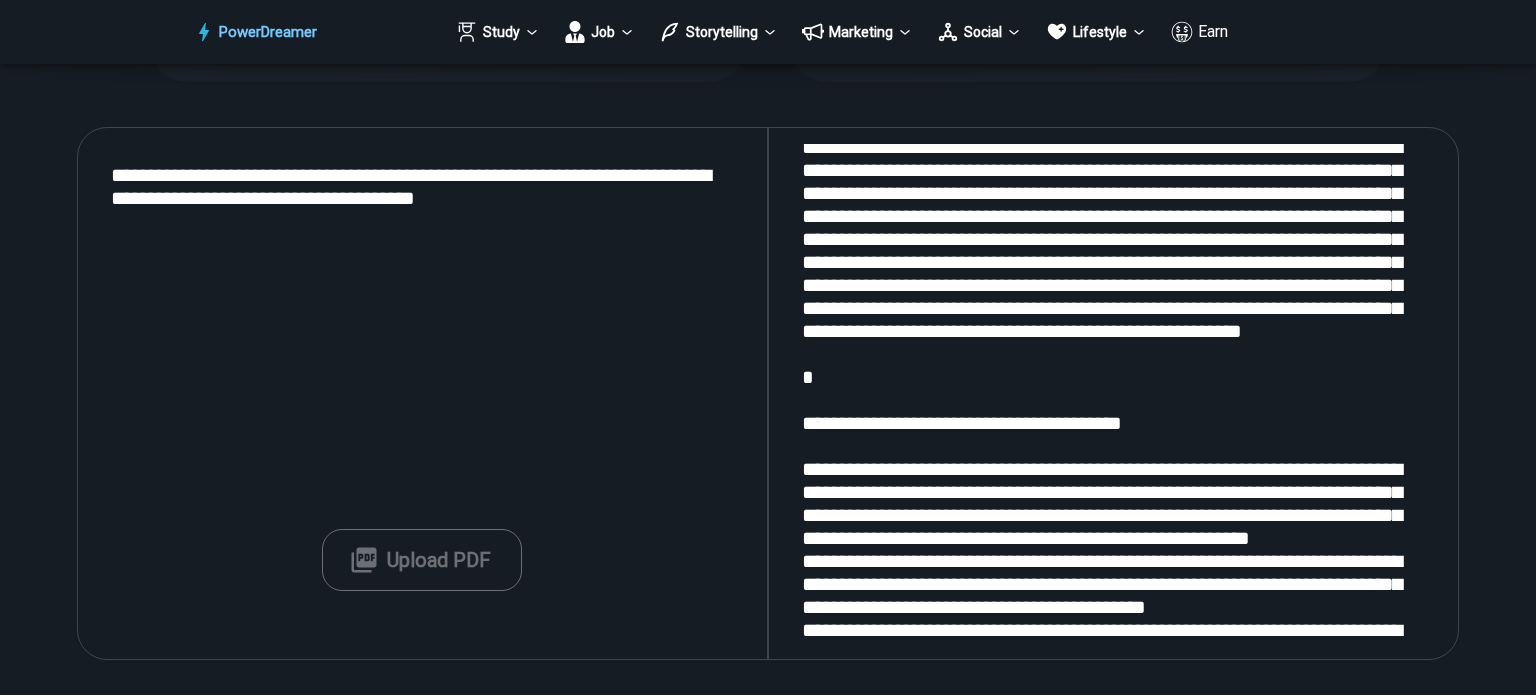 scroll, scrollTop: 0, scrollLeft: 0, axis: both 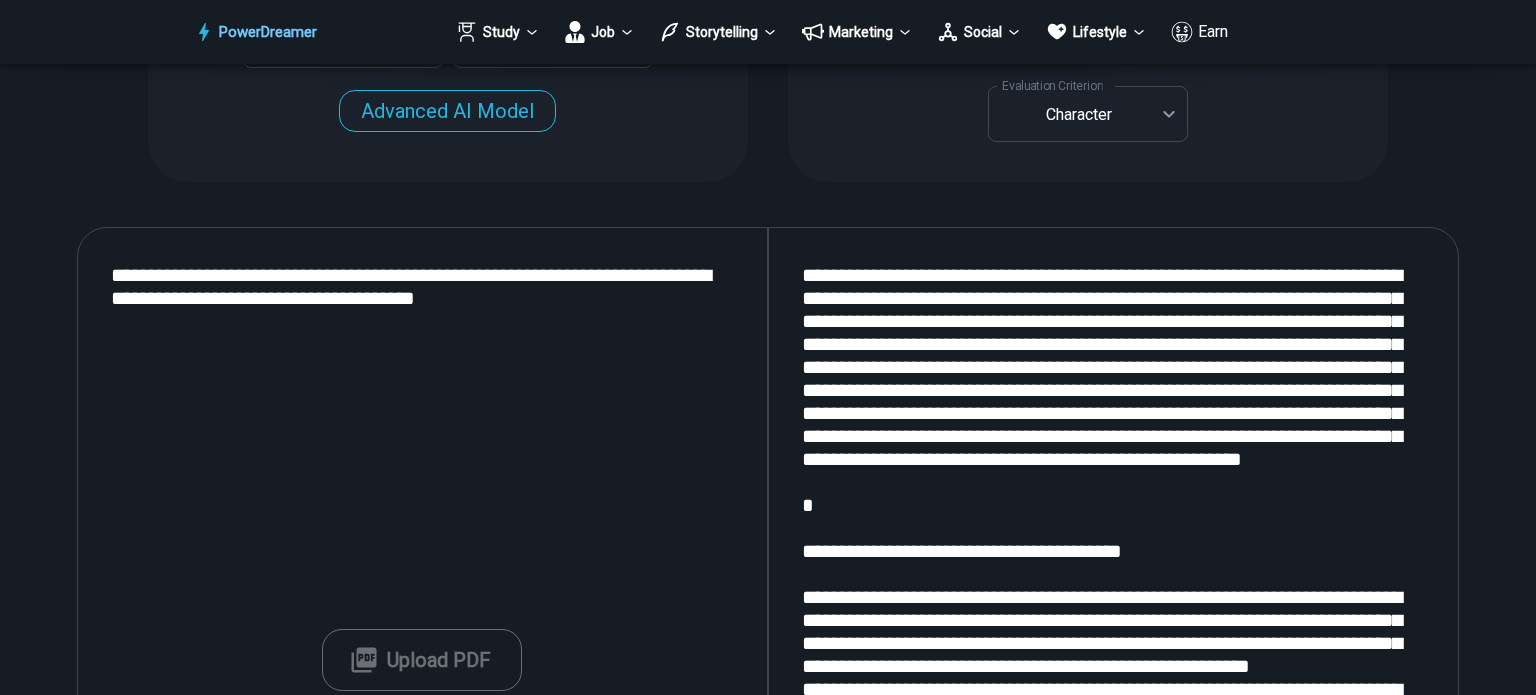 type on "**********" 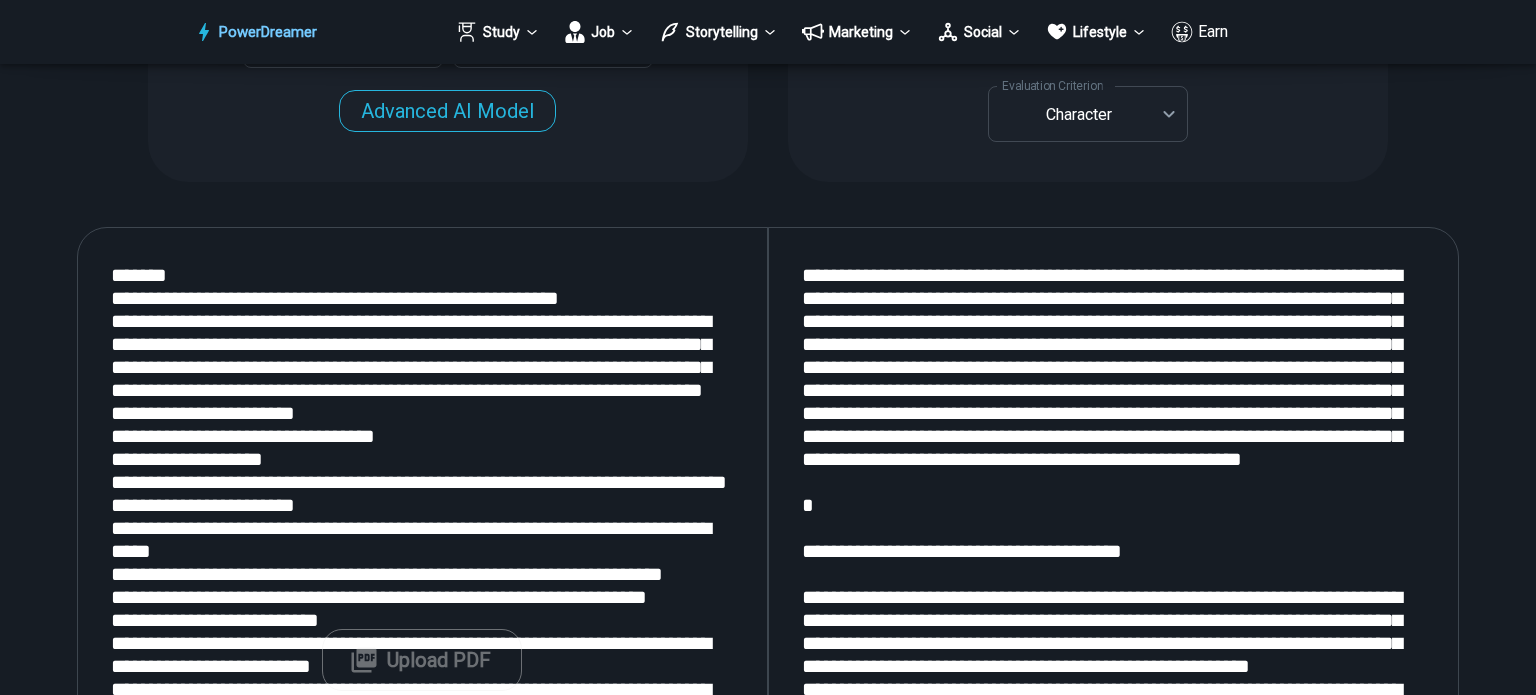 scroll, scrollTop: 2109, scrollLeft: 0, axis: vertical 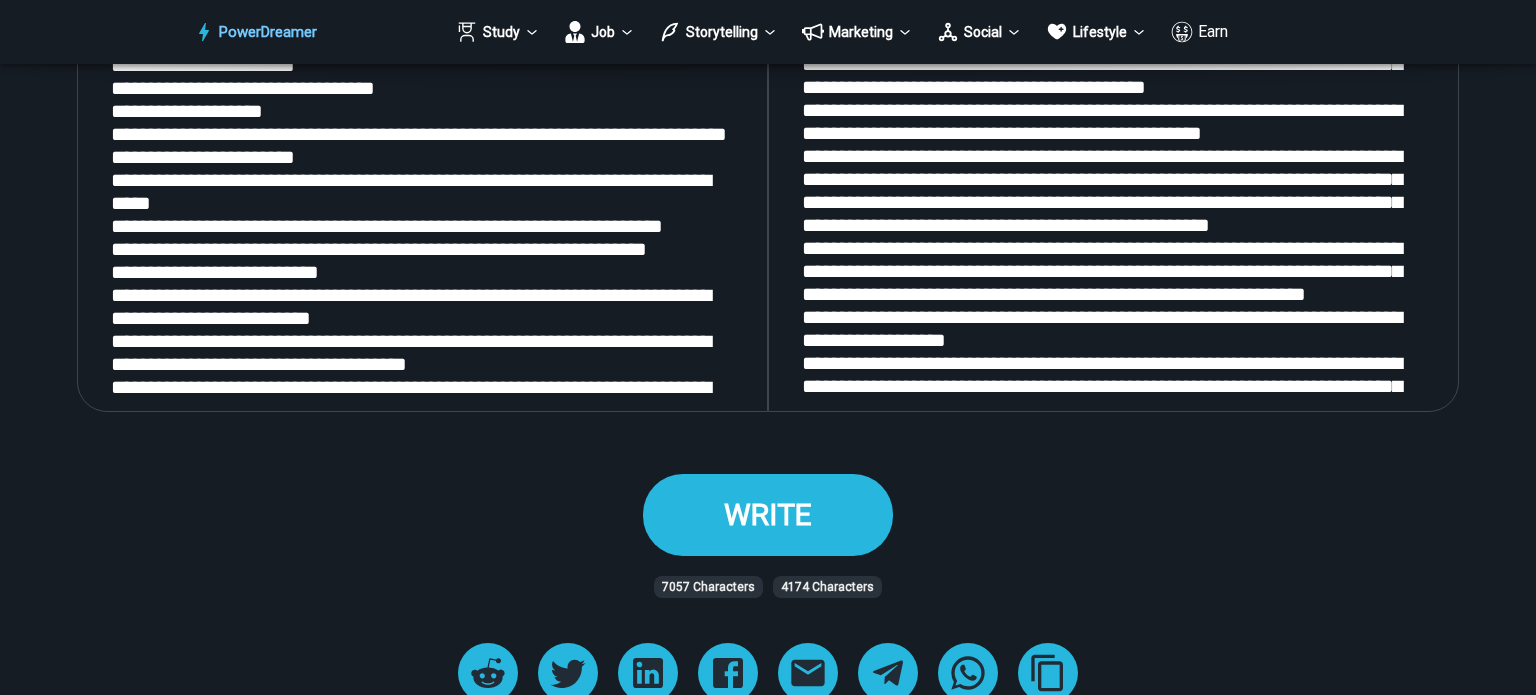 type on "**********" 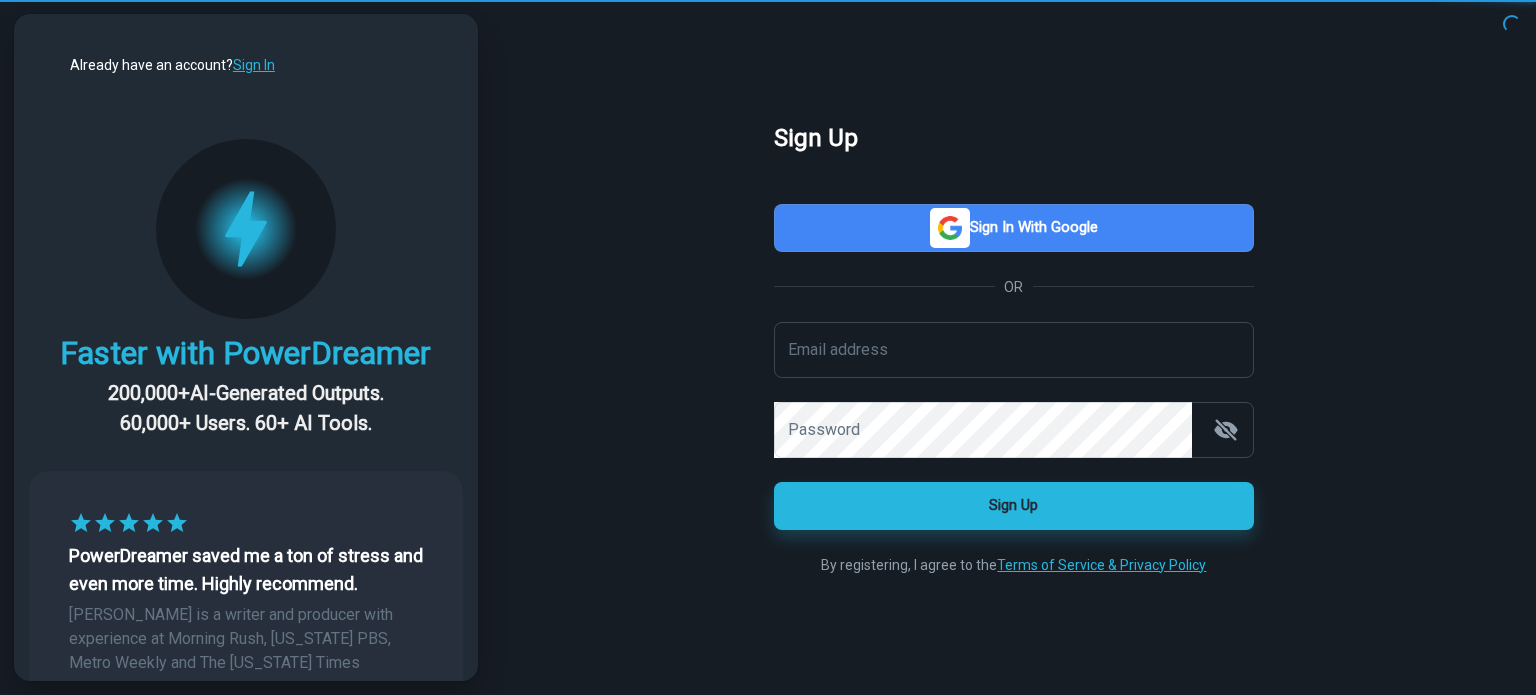 scroll, scrollTop: 0, scrollLeft: 0, axis: both 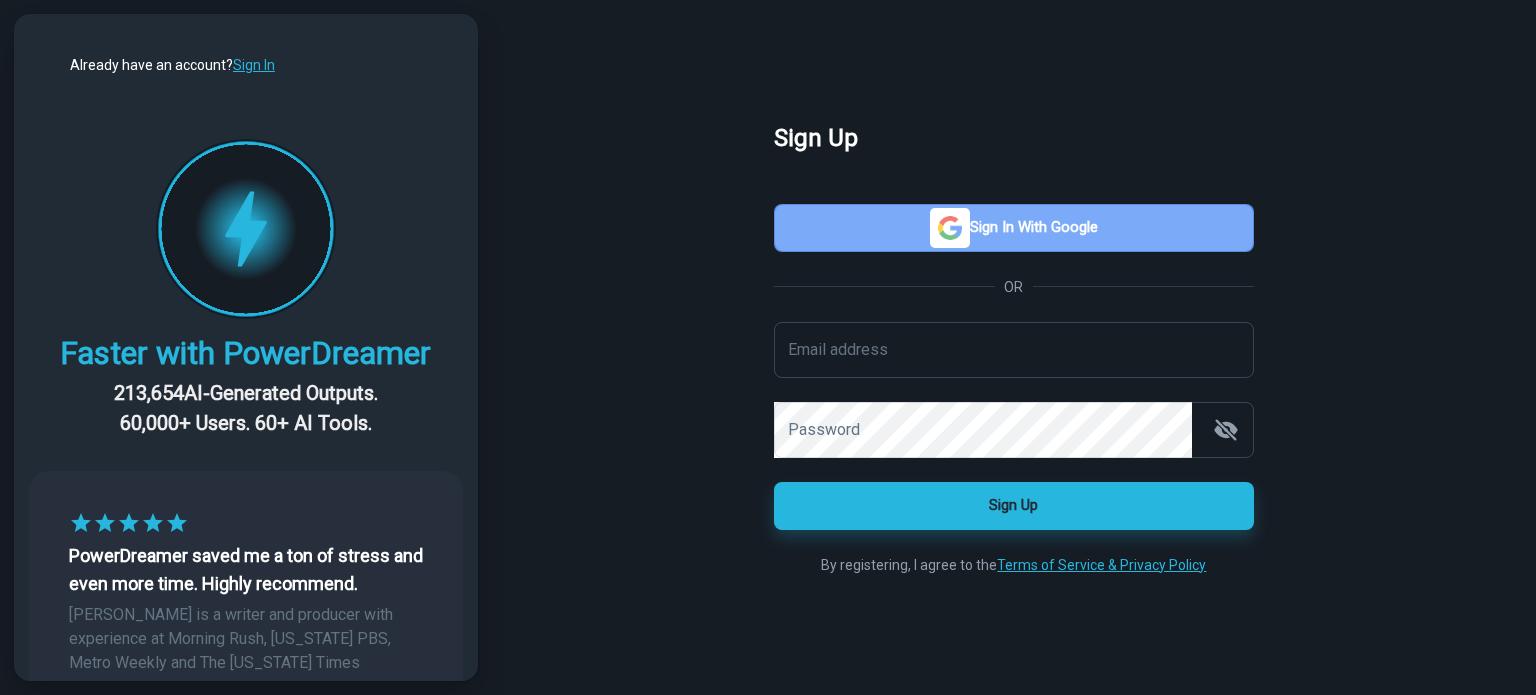 click on "Sign in with Google" at bounding box center [1014, 228] 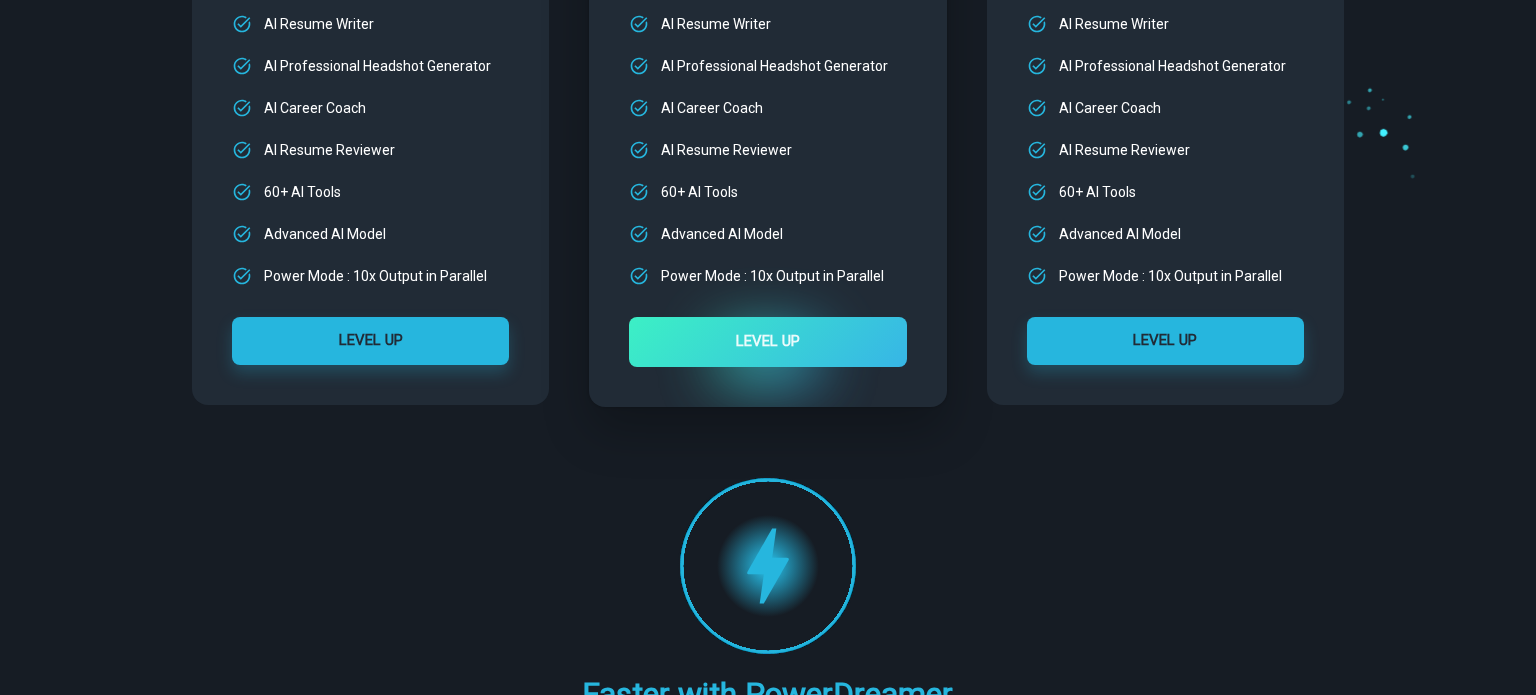 scroll, scrollTop: 400, scrollLeft: 0, axis: vertical 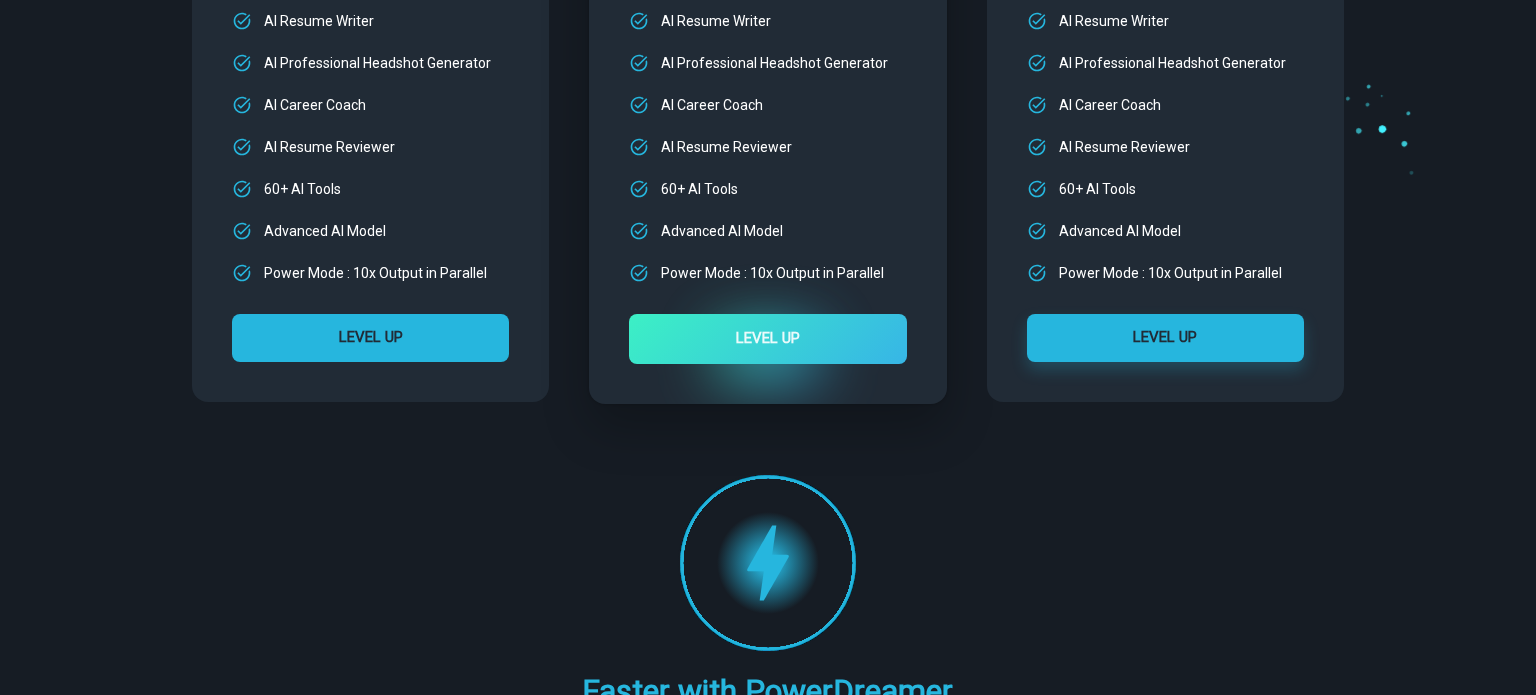 click on "LEVEL UP" at bounding box center (370, 338) 